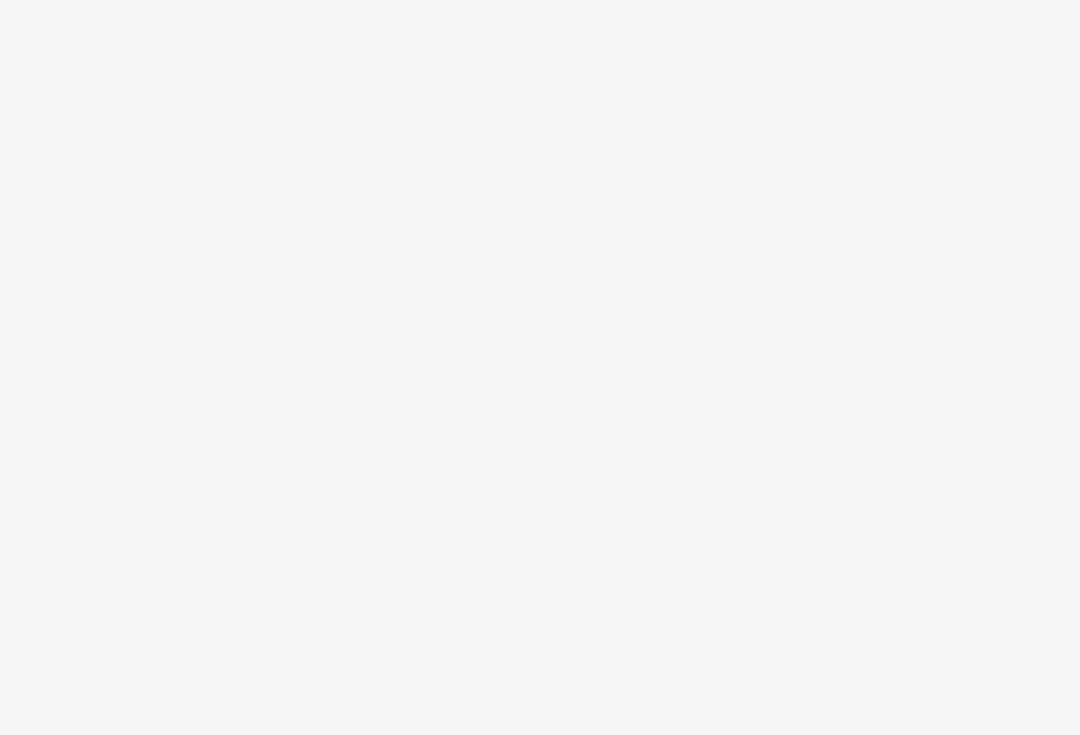 scroll, scrollTop: 0, scrollLeft: 0, axis: both 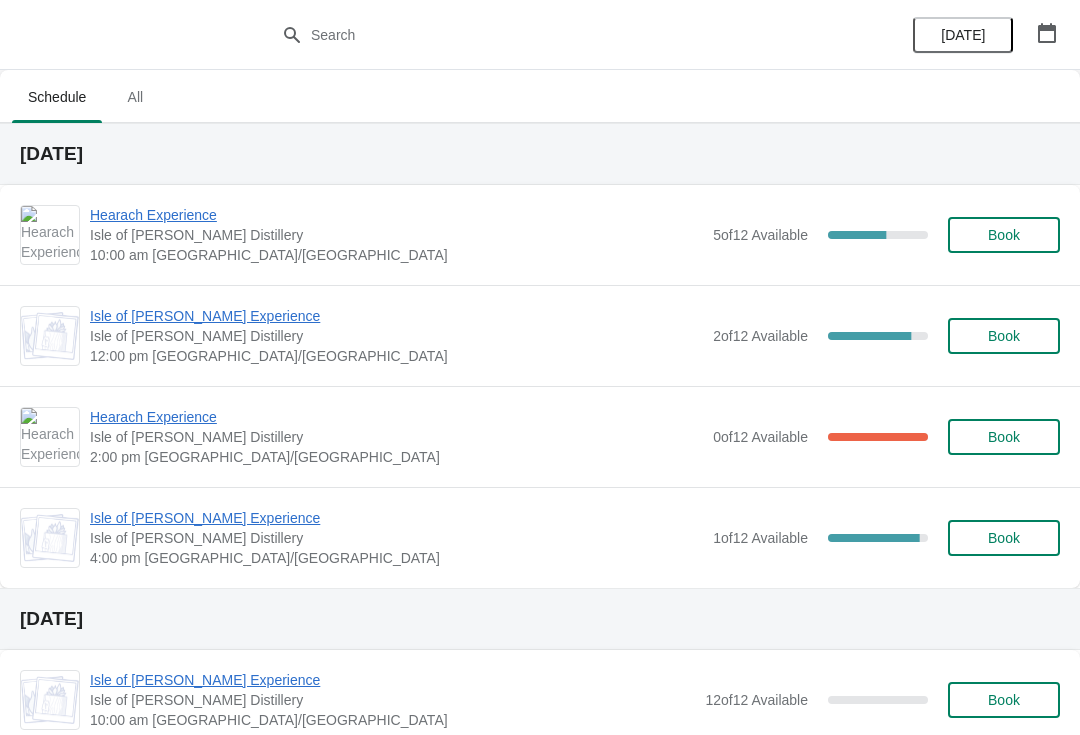 click on "Hearach Experience" at bounding box center [396, 215] 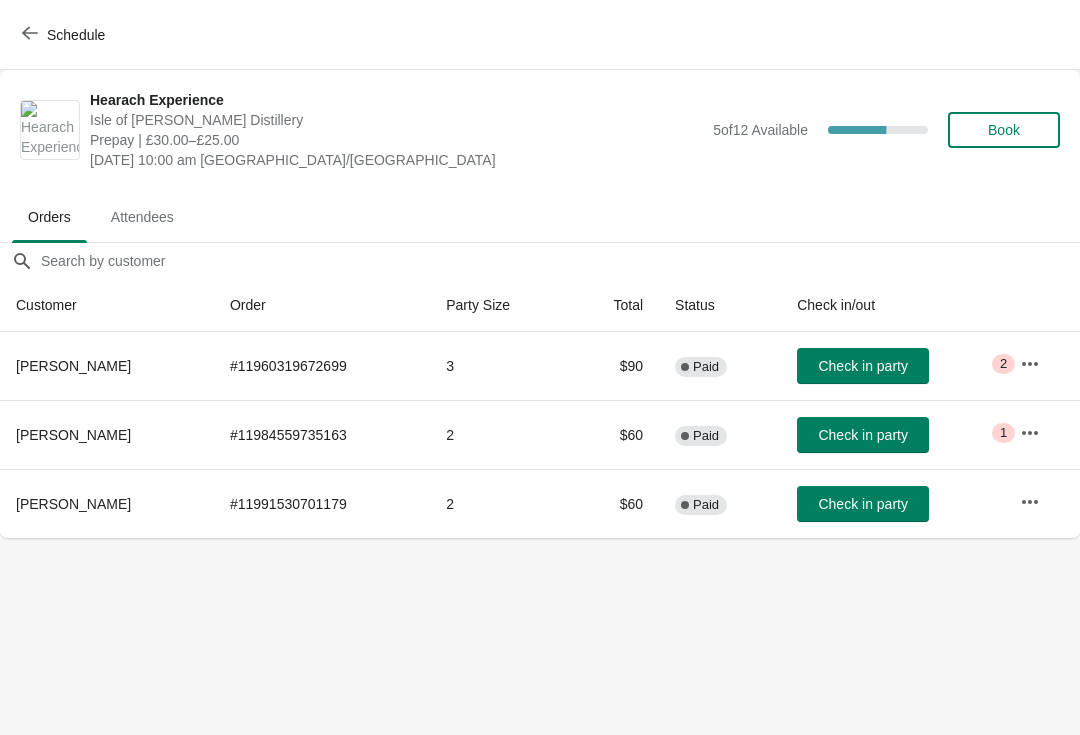 click on "[PERSON_NAME]" at bounding box center (73, 366) 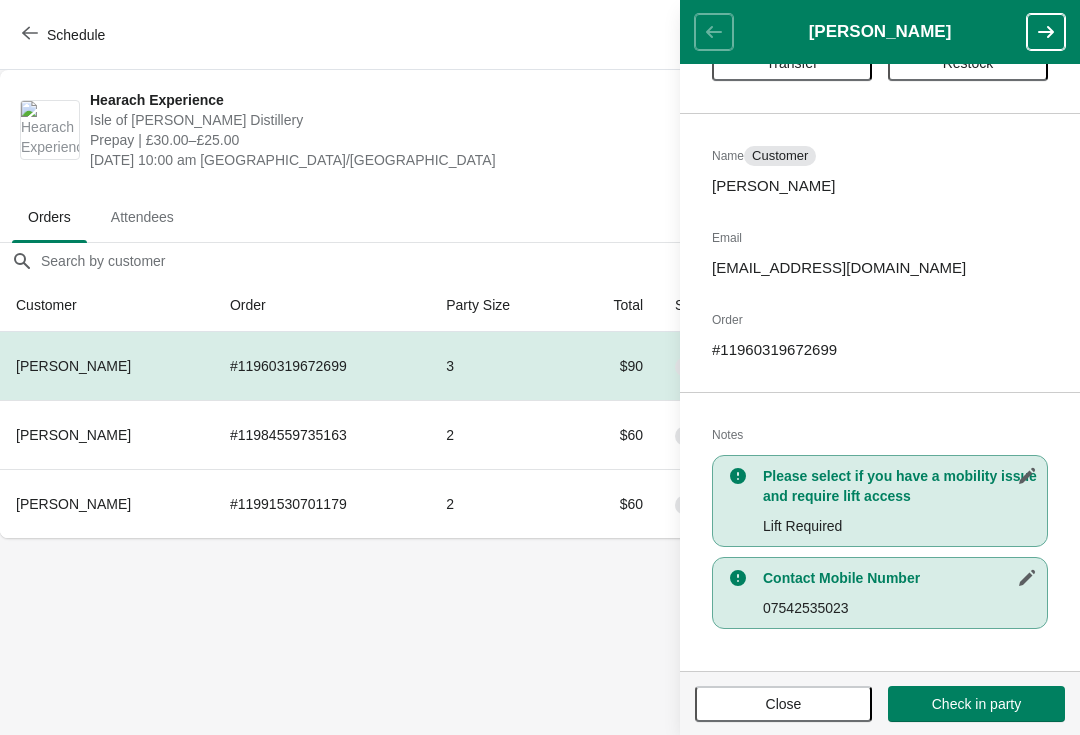 scroll, scrollTop: 81, scrollLeft: 0, axis: vertical 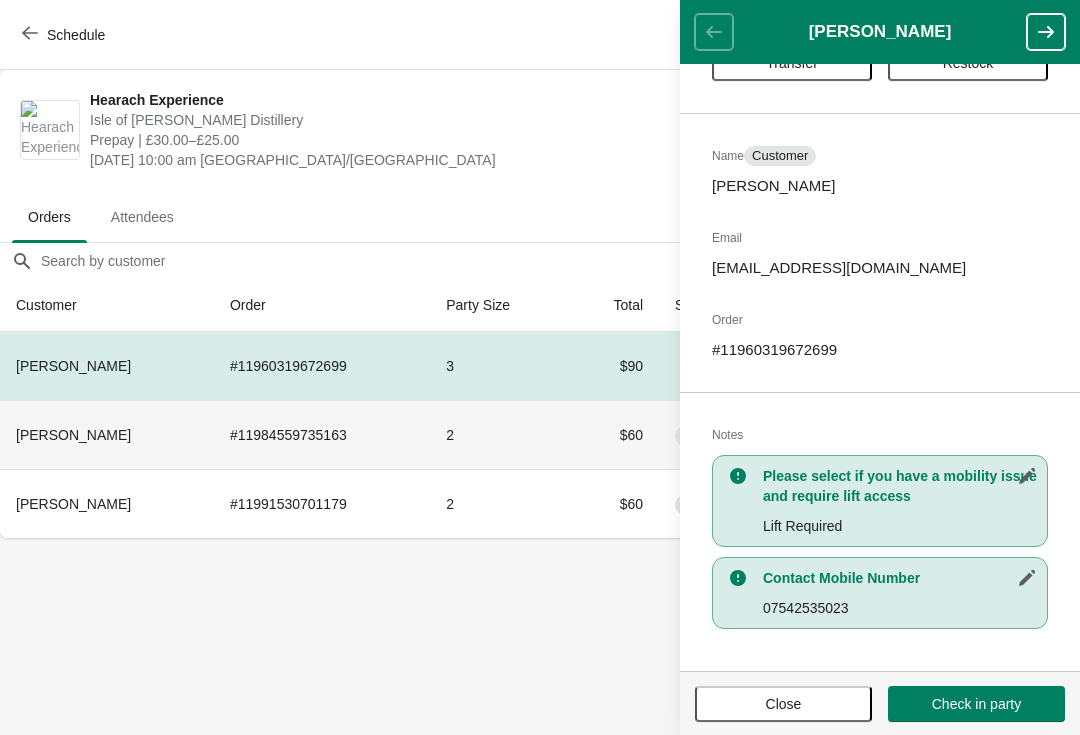 click on "Close" at bounding box center (783, 704) 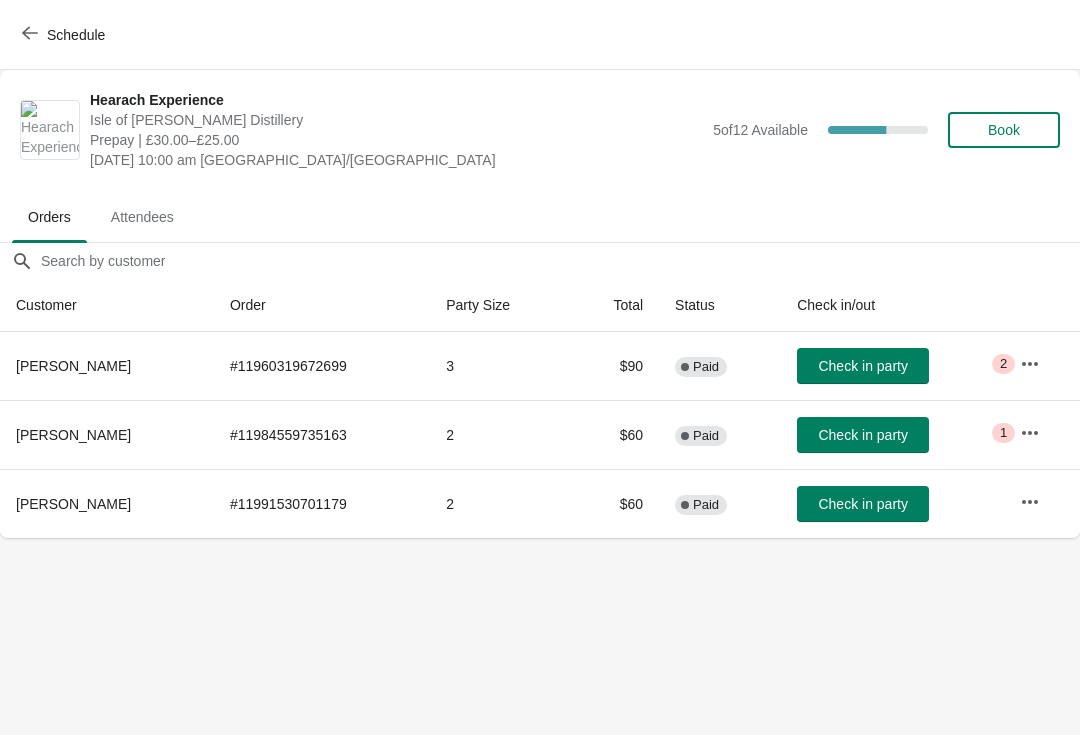 click on "[PERSON_NAME]" at bounding box center [73, 435] 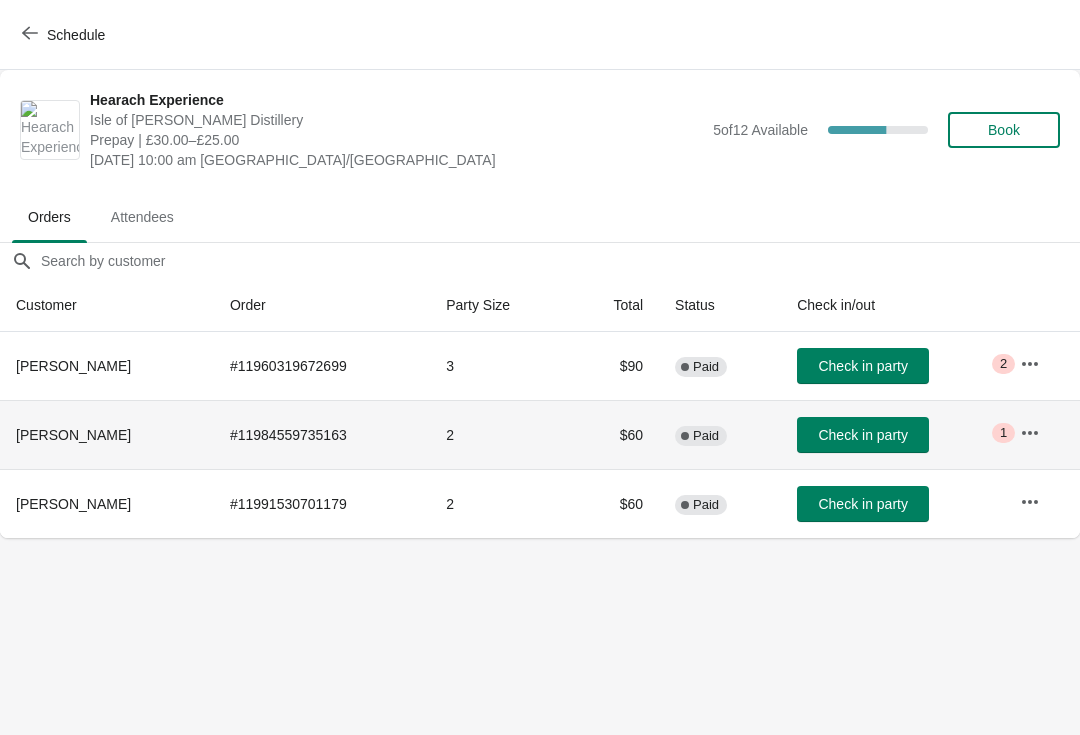 click at bounding box center [1030, 433] 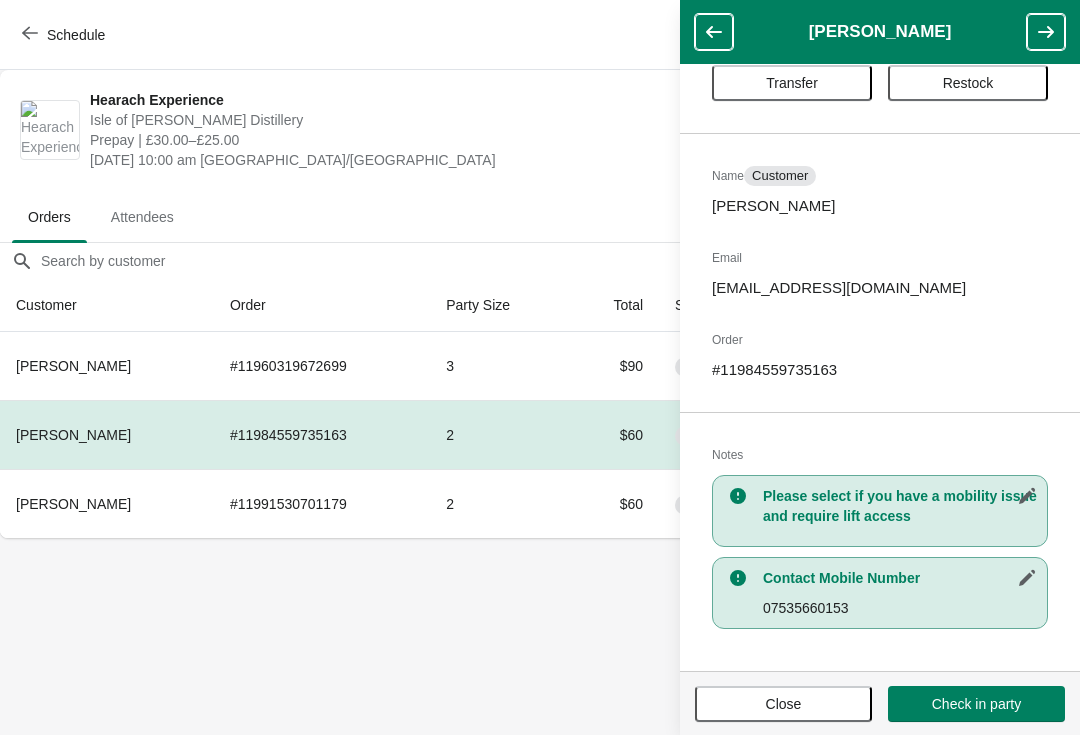 scroll, scrollTop: 61, scrollLeft: 0, axis: vertical 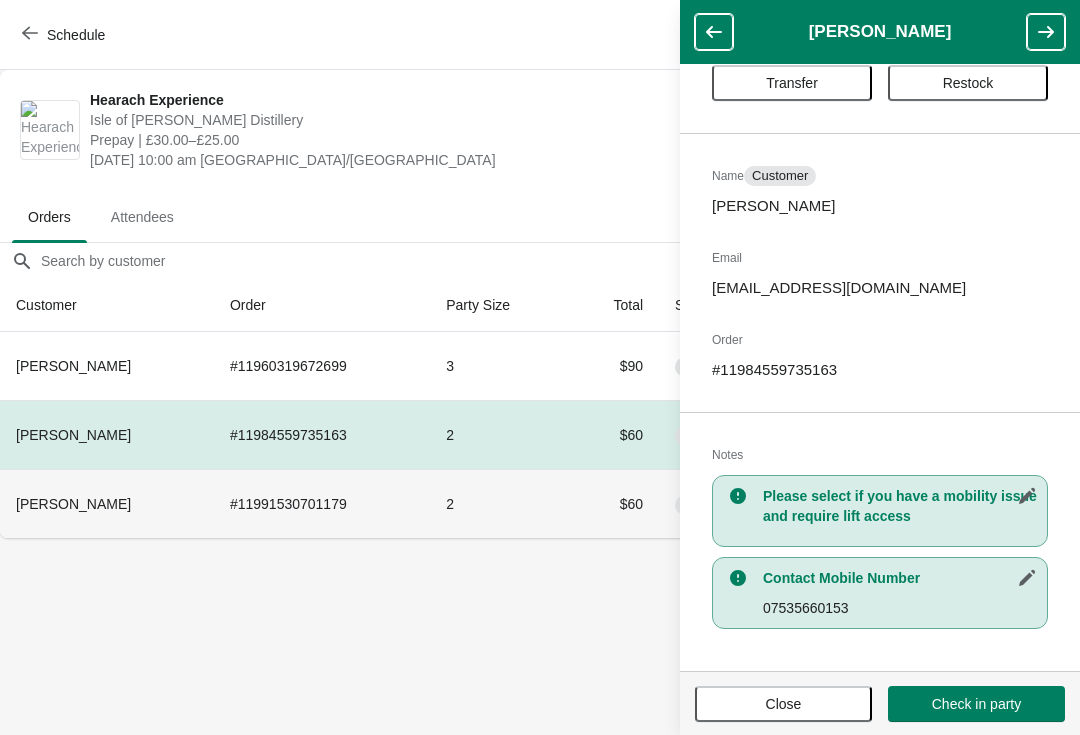 click on "[PERSON_NAME]" at bounding box center [73, 504] 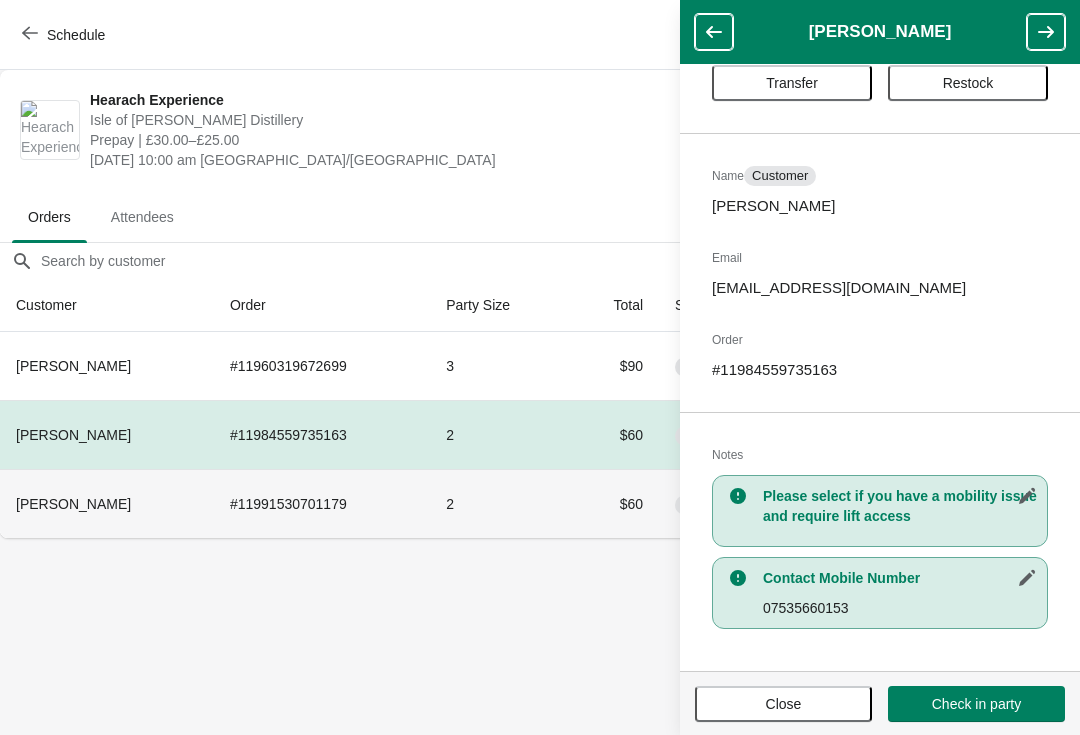 click at bounding box center [714, 32] 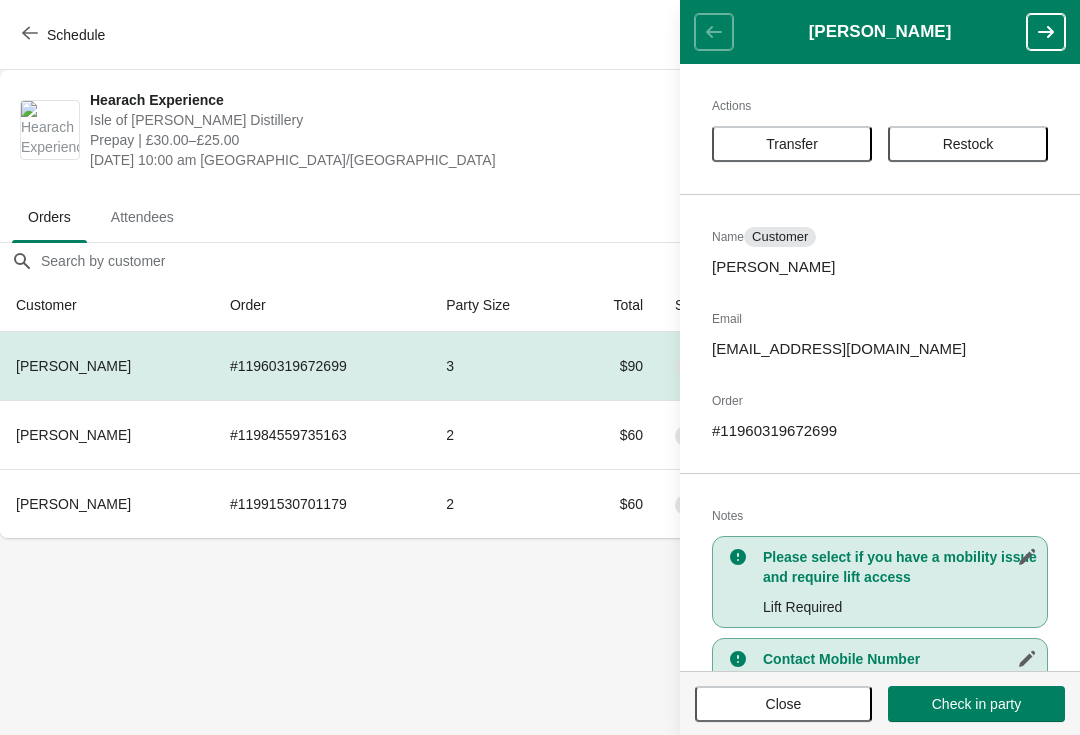 click on "[PERSON_NAME]" at bounding box center [73, 504] 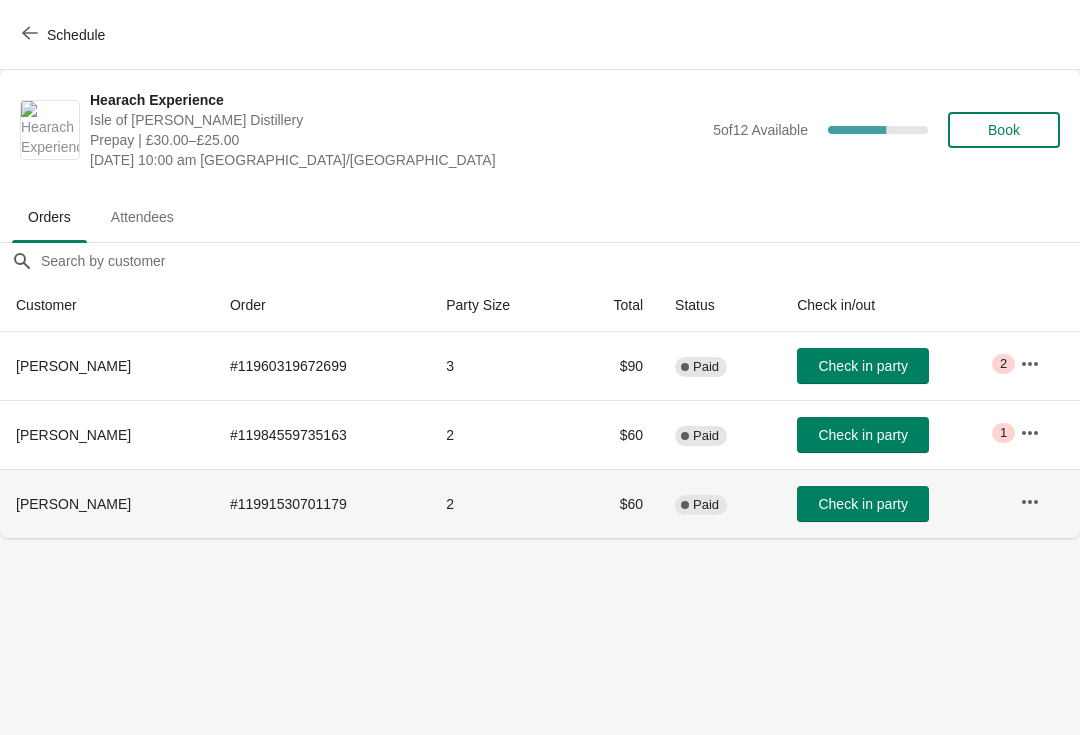 click on "[PERSON_NAME]" at bounding box center (73, 504) 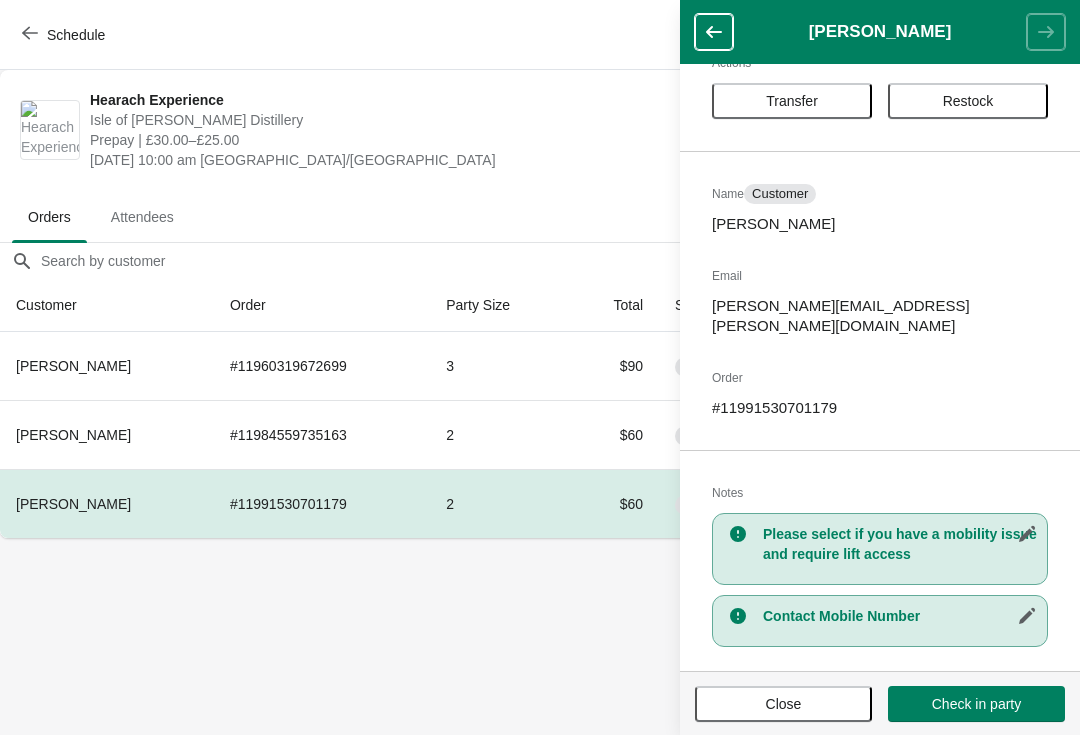 scroll, scrollTop: 41, scrollLeft: 0, axis: vertical 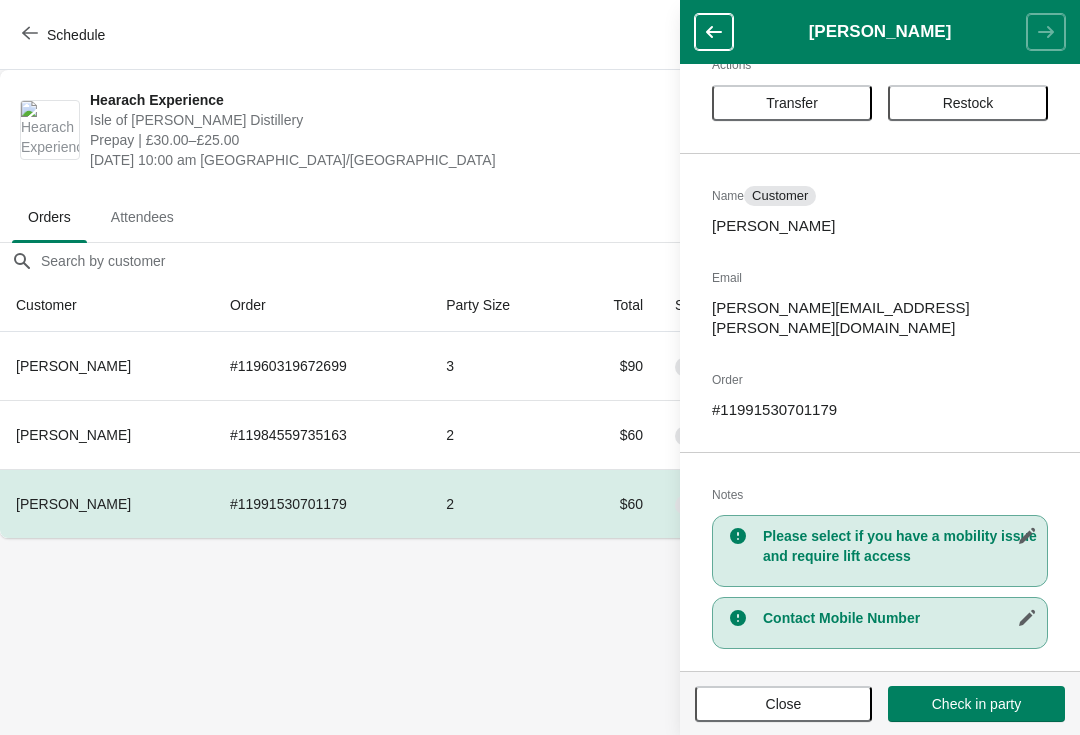 click on "Close" at bounding box center [784, 704] 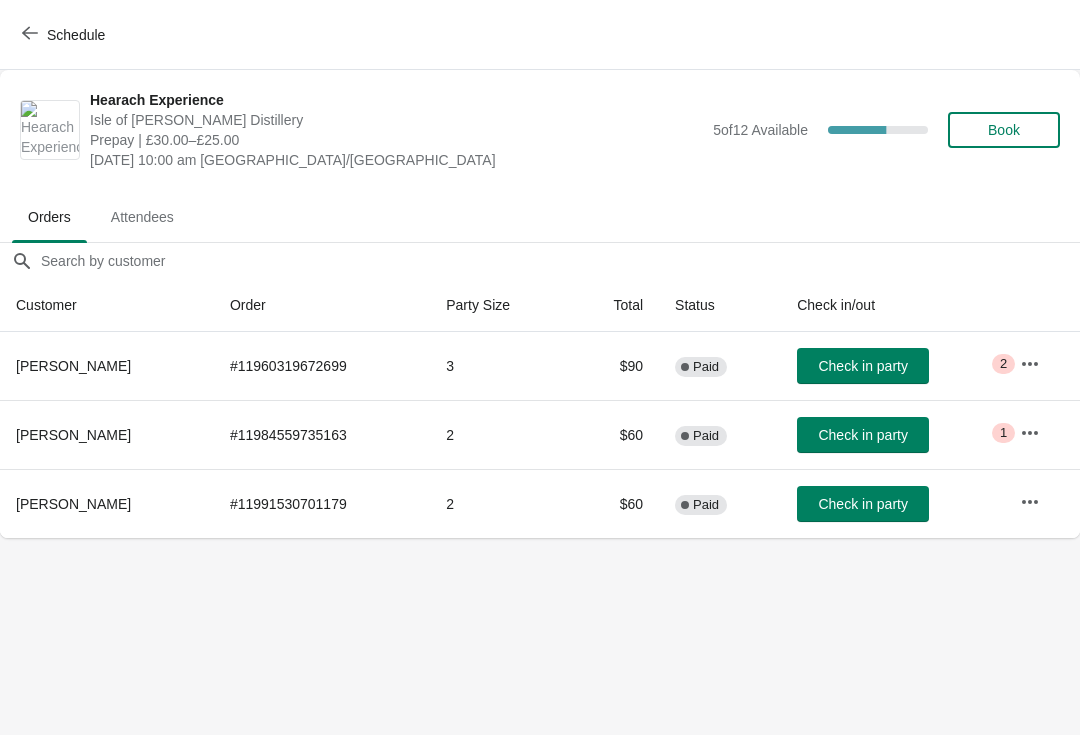 click 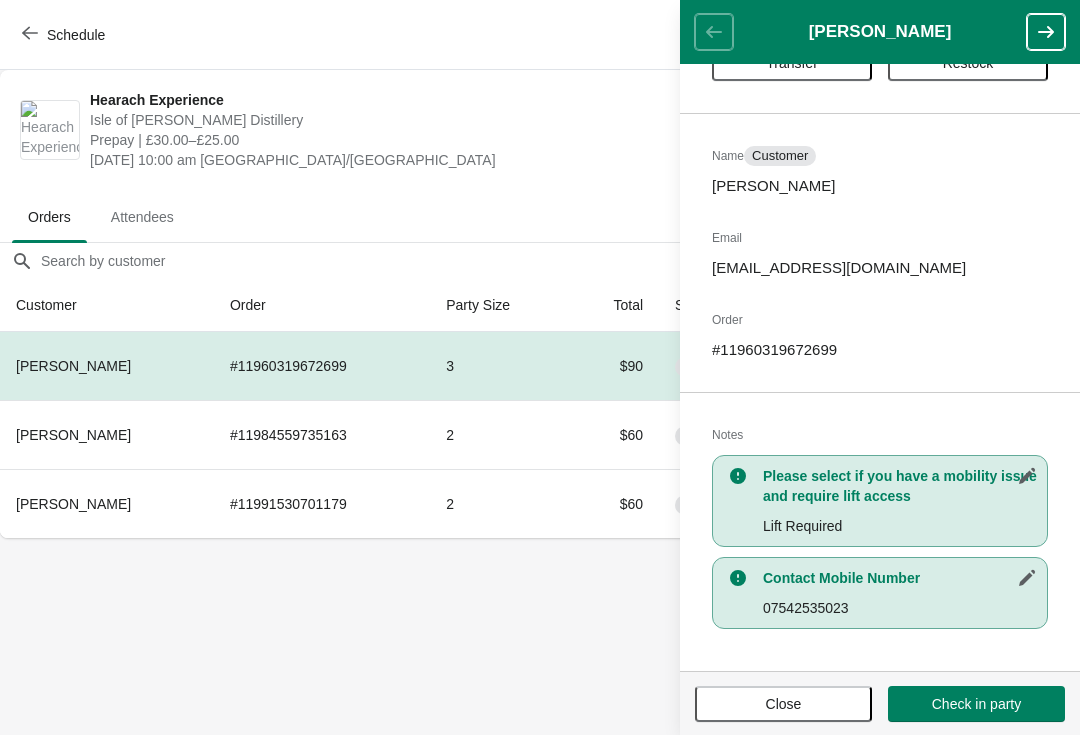 scroll, scrollTop: 81, scrollLeft: 0, axis: vertical 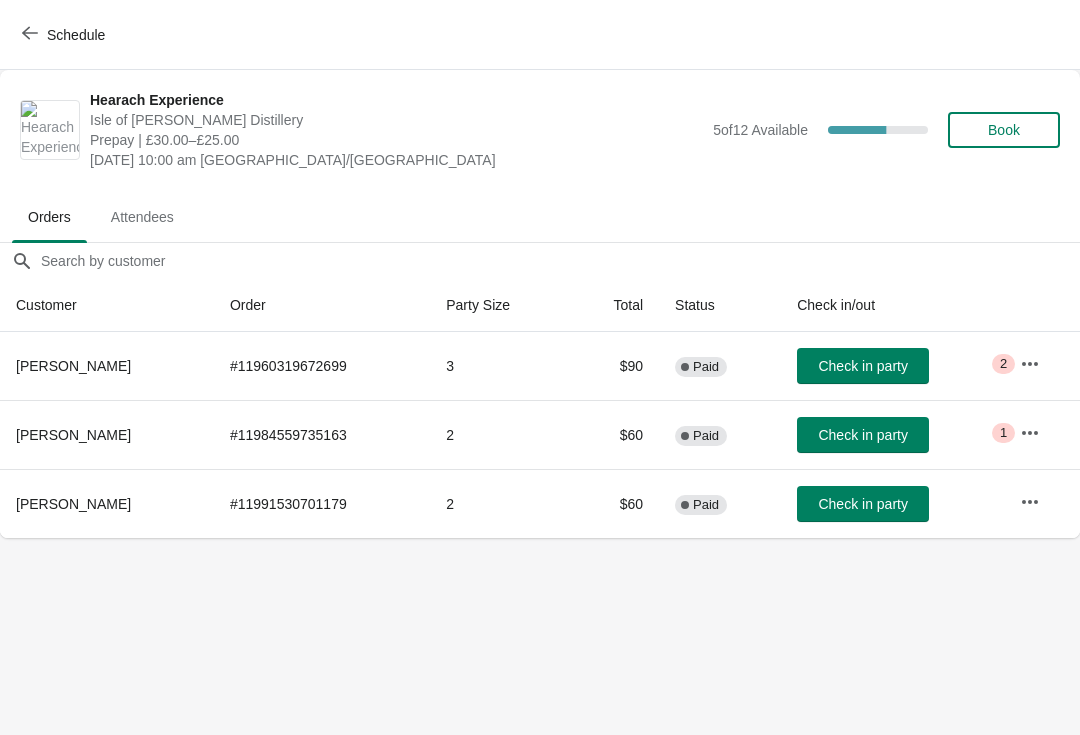 click on "Schedule" at bounding box center (65, 34) 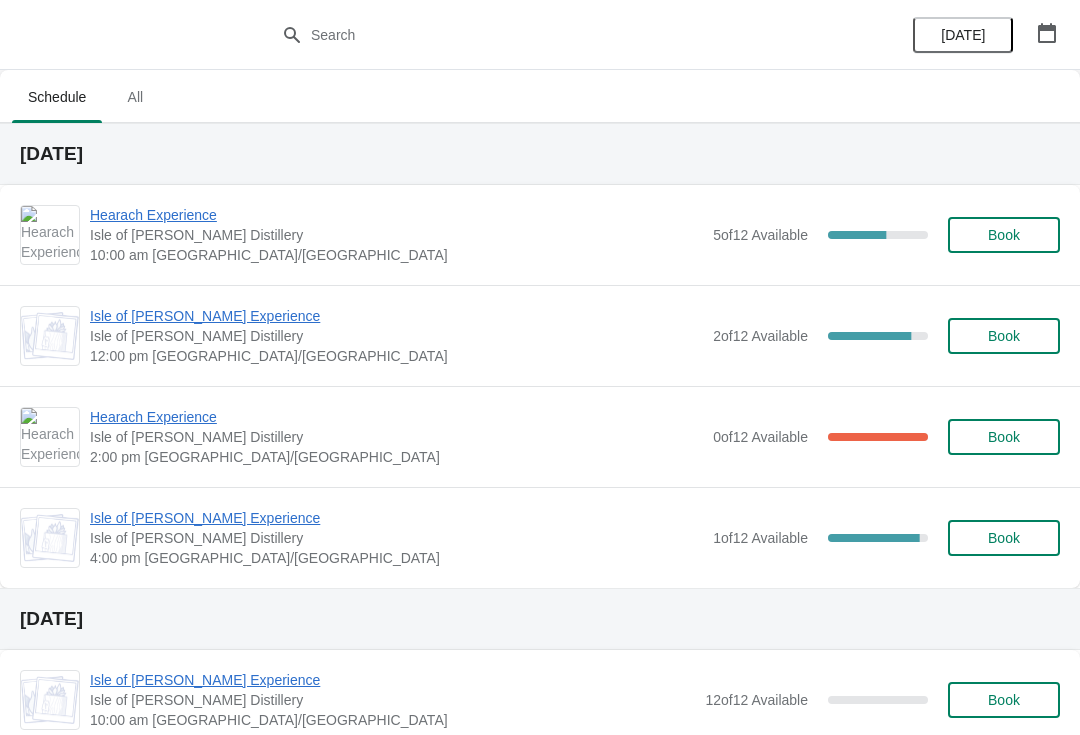 click on "Isle of [PERSON_NAME] Experience" at bounding box center (396, 316) 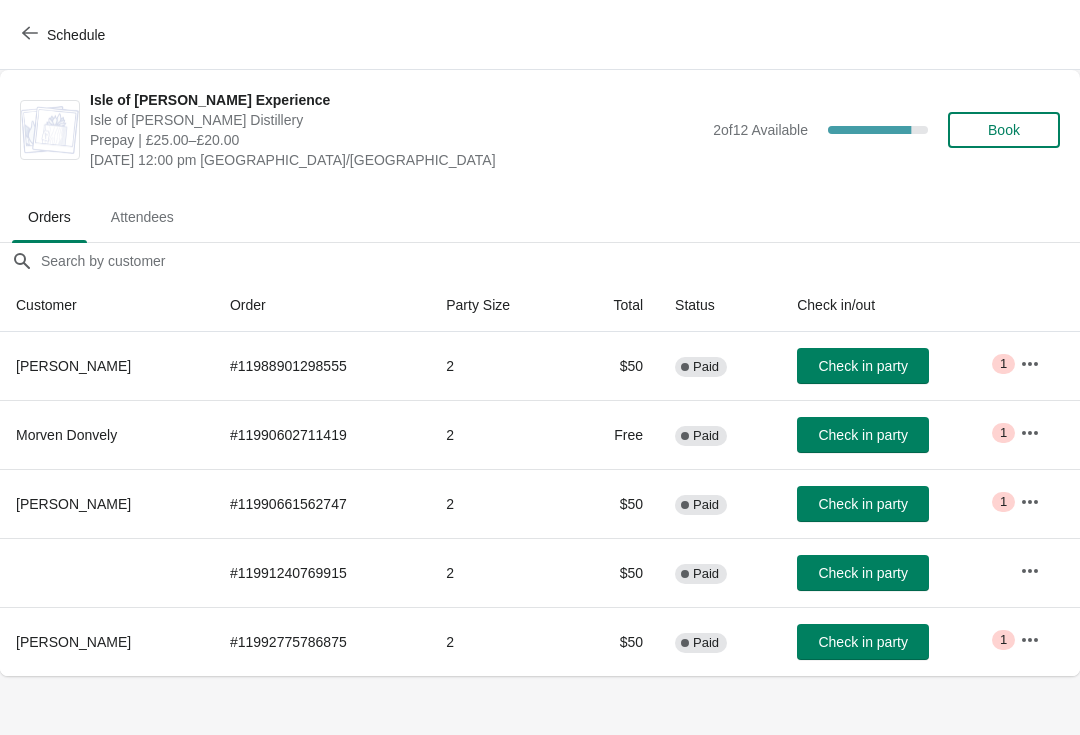 click at bounding box center (1030, 364) 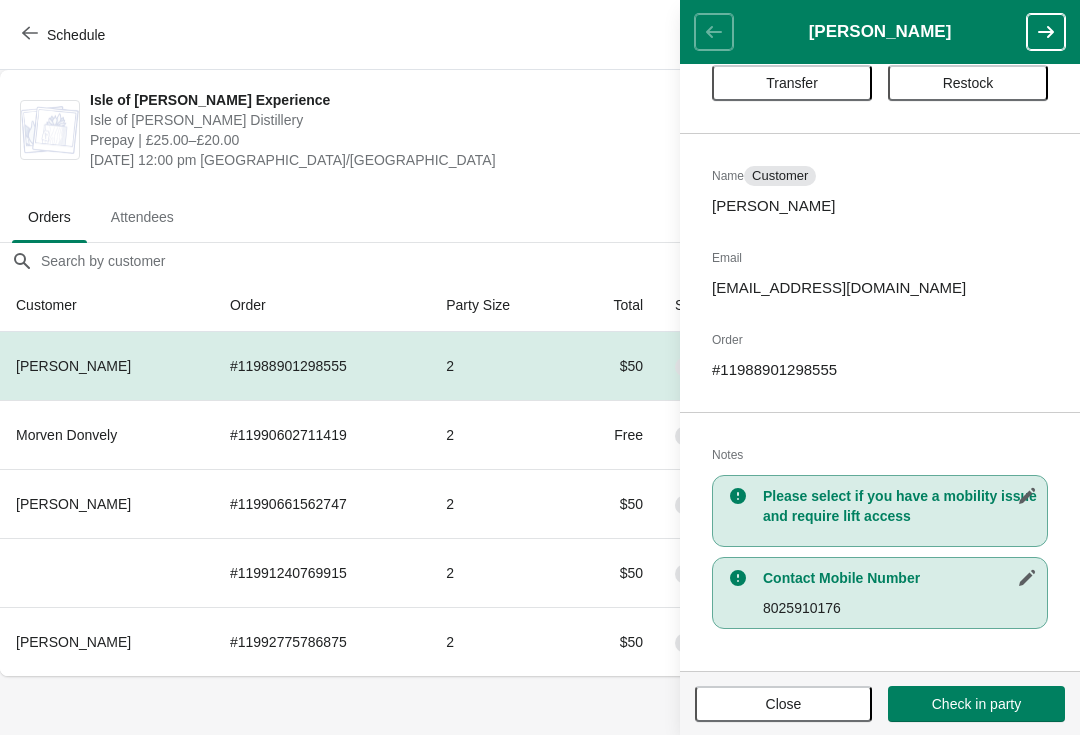 scroll, scrollTop: 61, scrollLeft: 0, axis: vertical 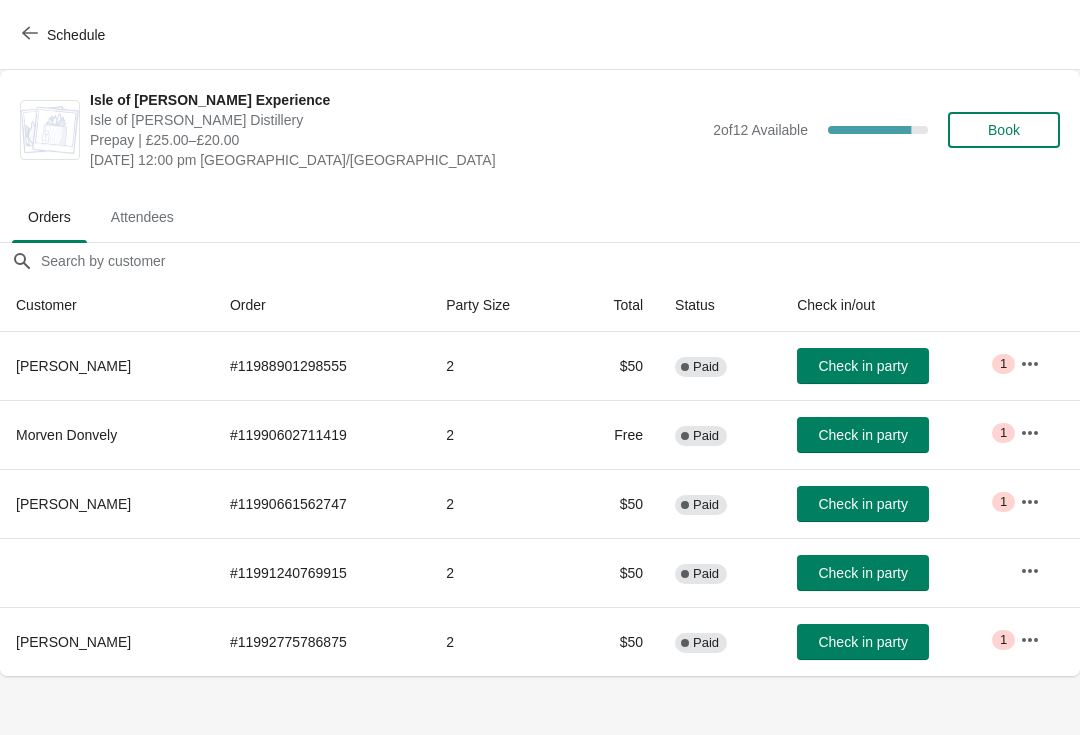 click 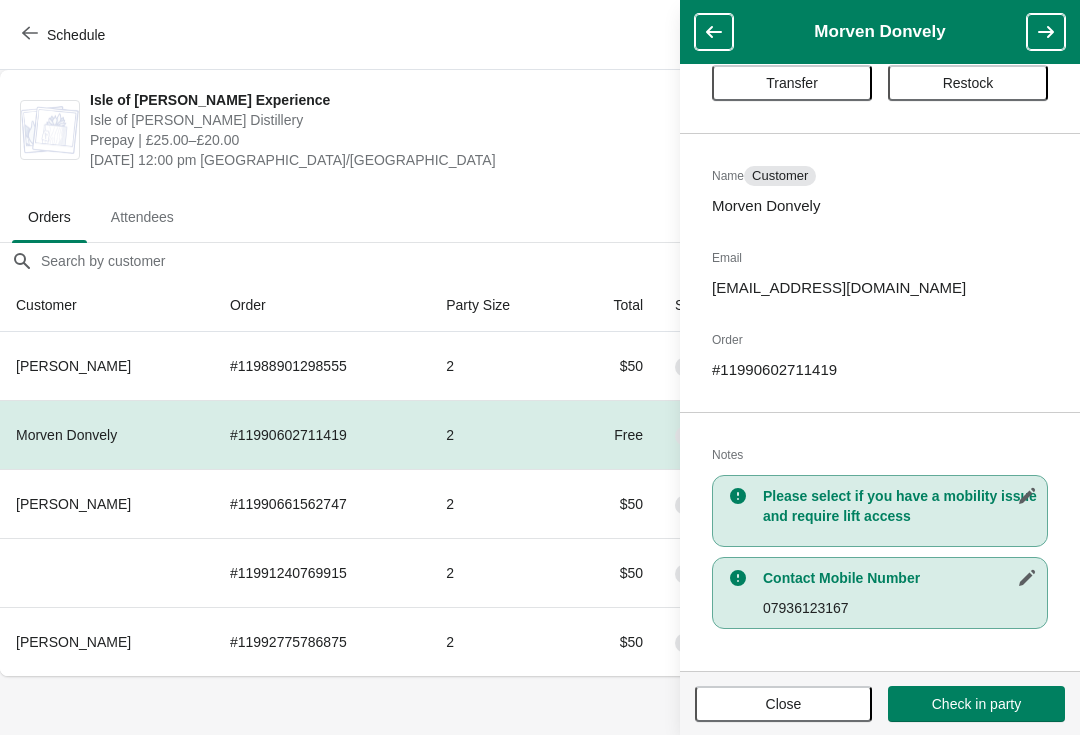 scroll, scrollTop: 61, scrollLeft: 0, axis: vertical 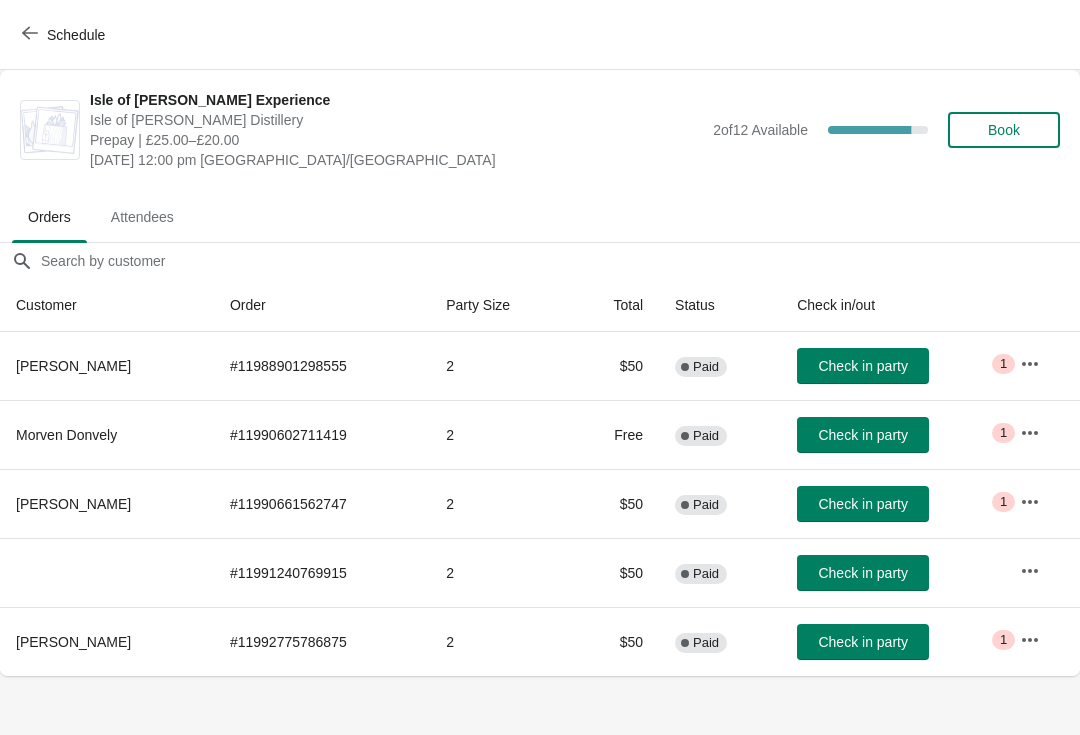 click 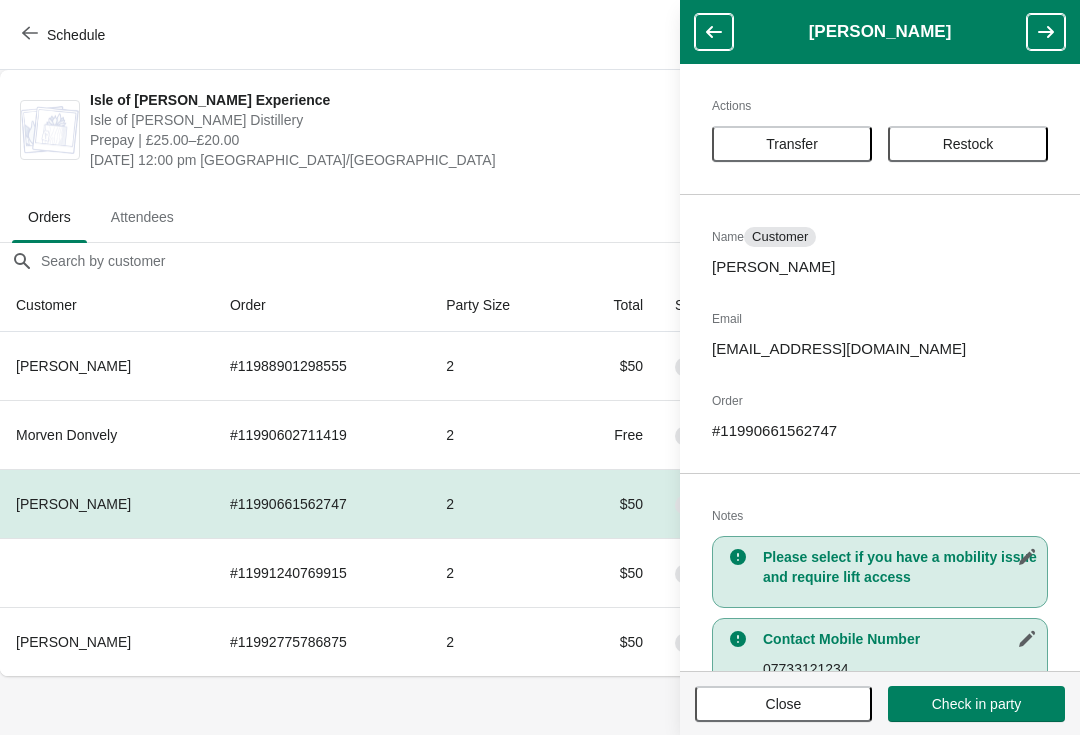 click on "Close" at bounding box center [783, 704] 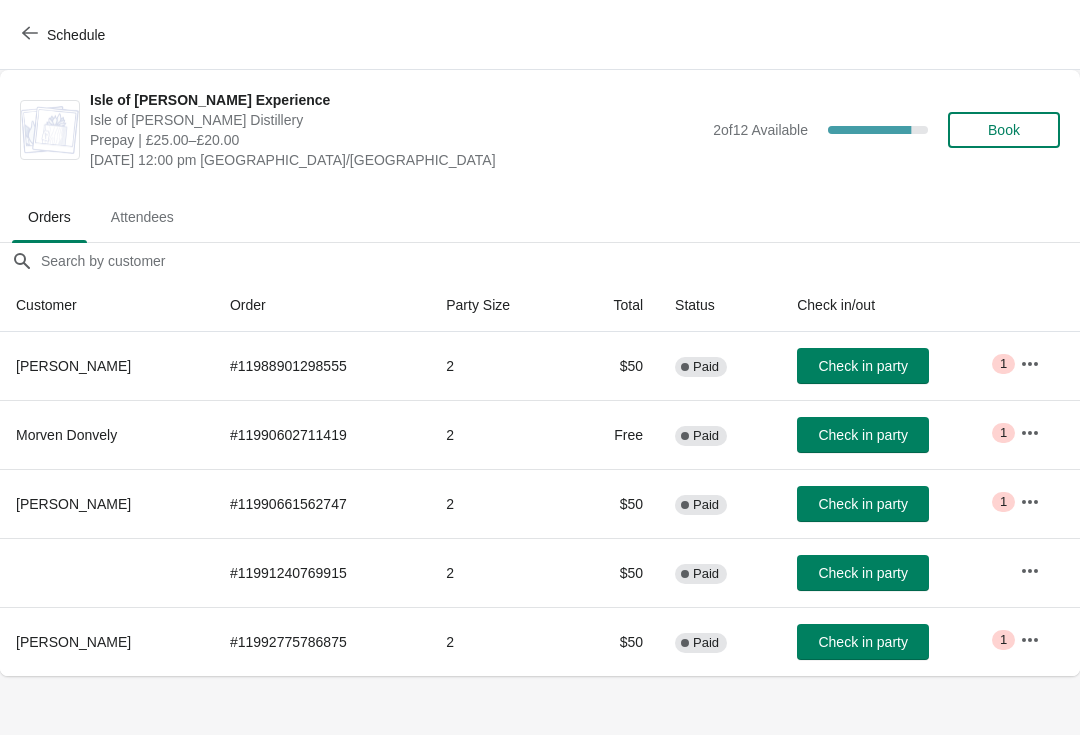 click 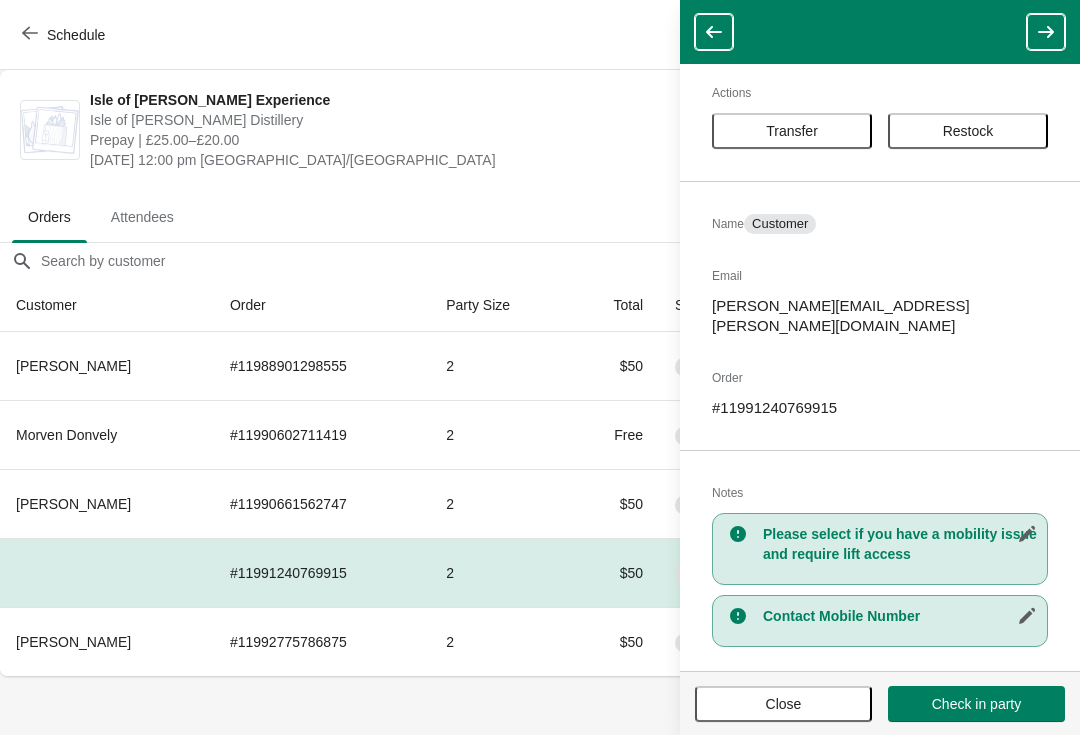 scroll, scrollTop: 11, scrollLeft: 0, axis: vertical 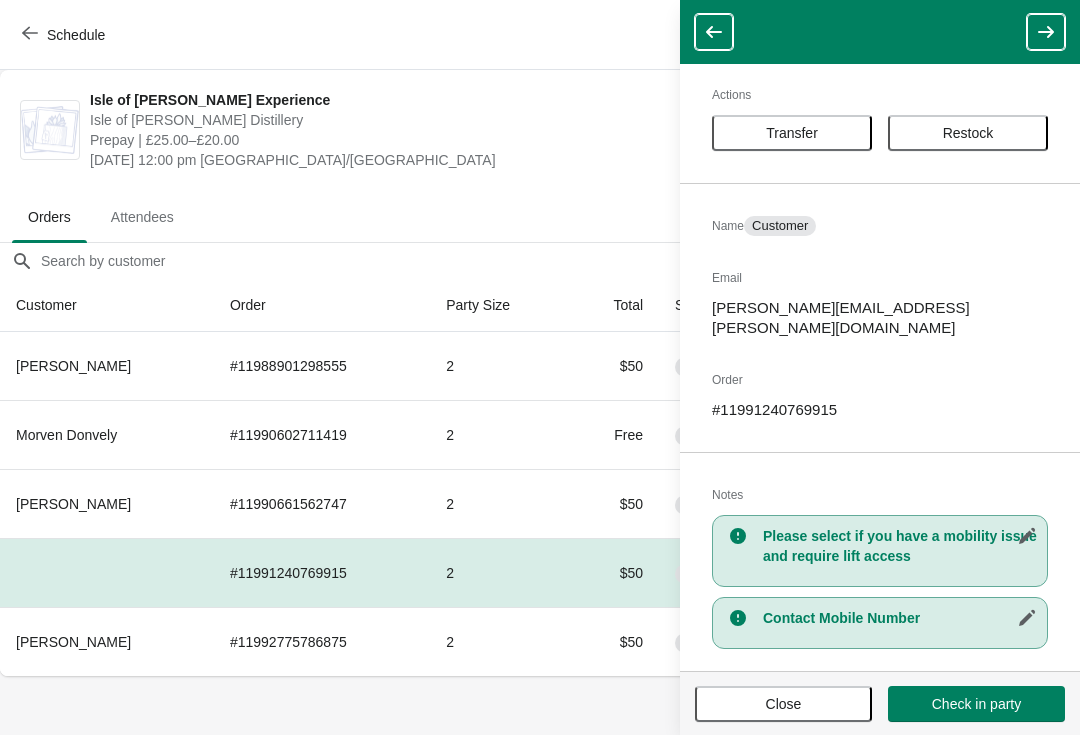 click on "Close" at bounding box center (783, 704) 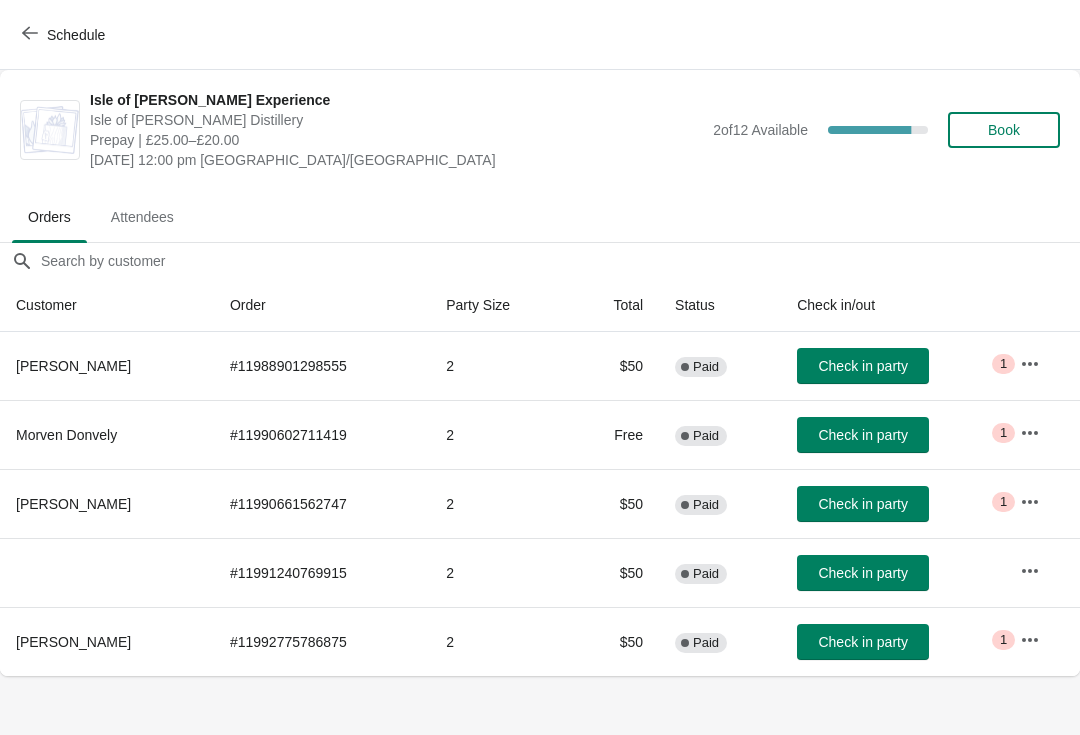 click 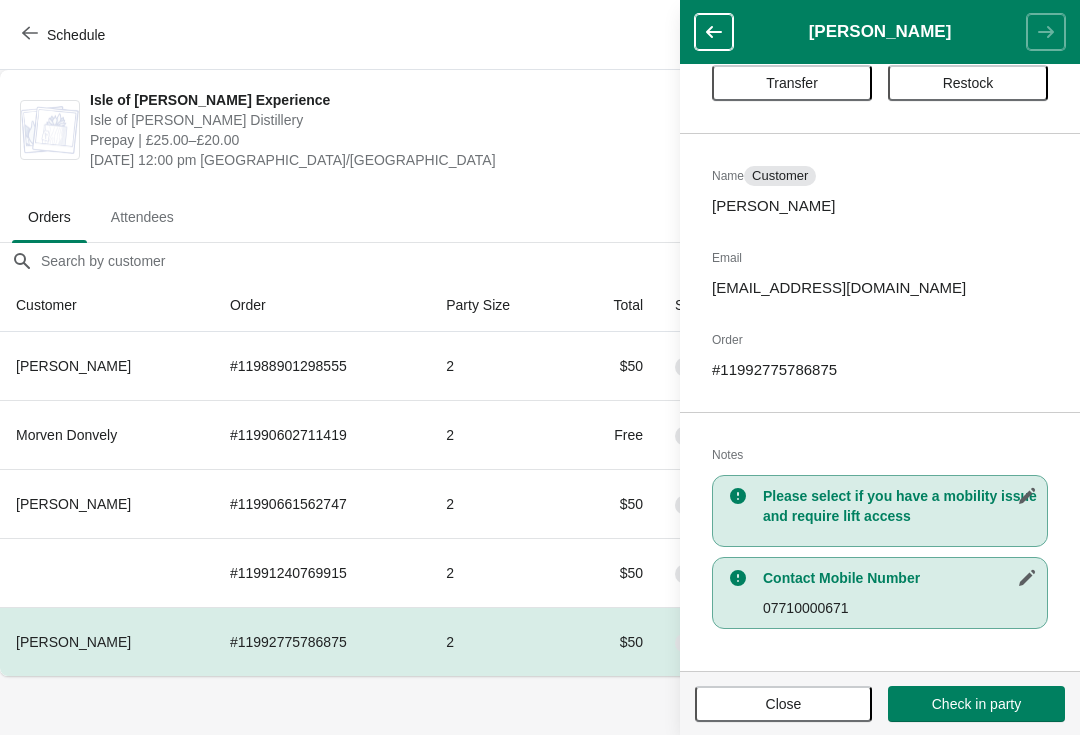 scroll, scrollTop: 61, scrollLeft: 0, axis: vertical 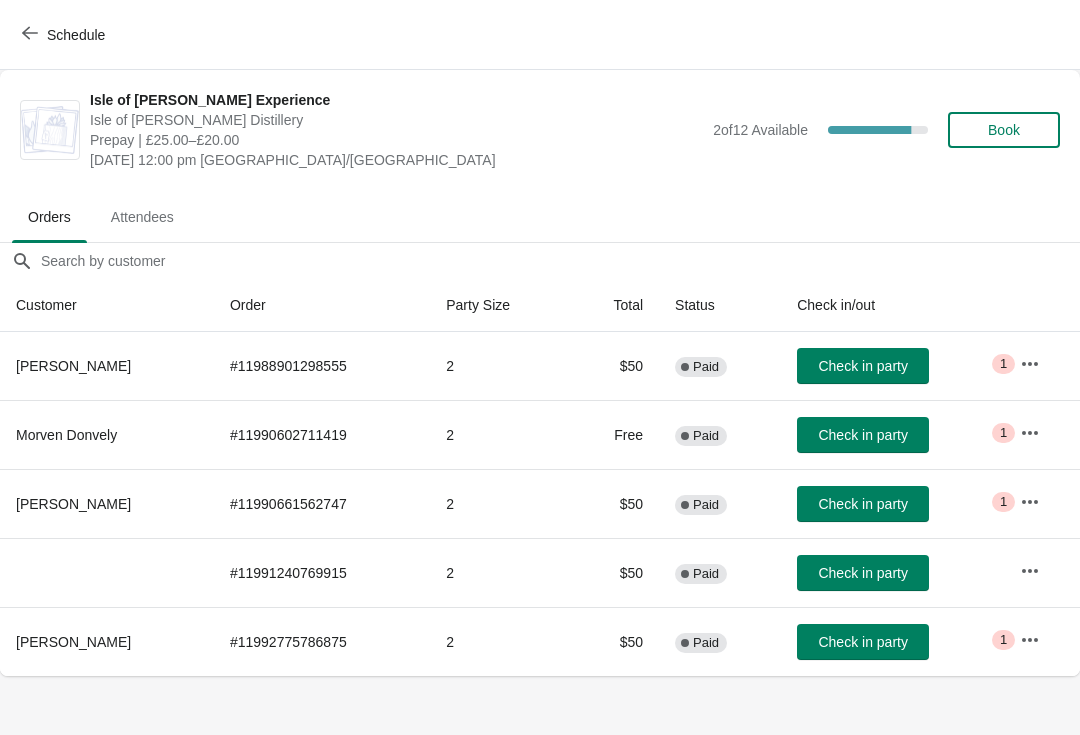 click on "Schedule" at bounding box center (65, 35) 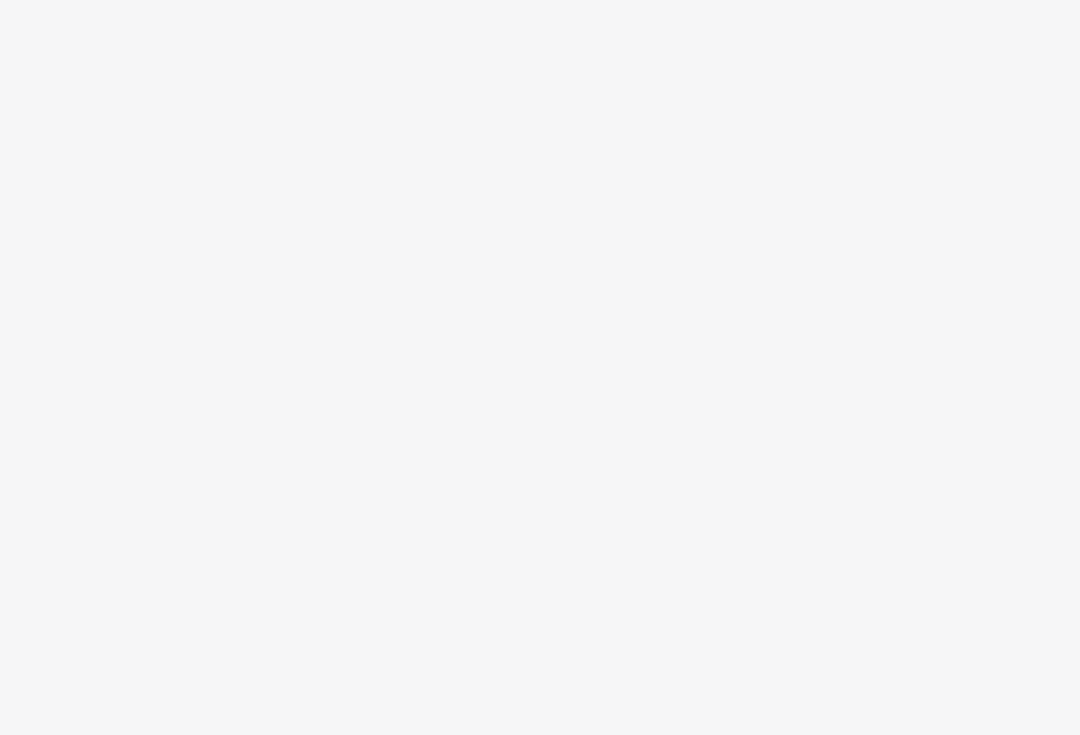 scroll, scrollTop: 0, scrollLeft: 0, axis: both 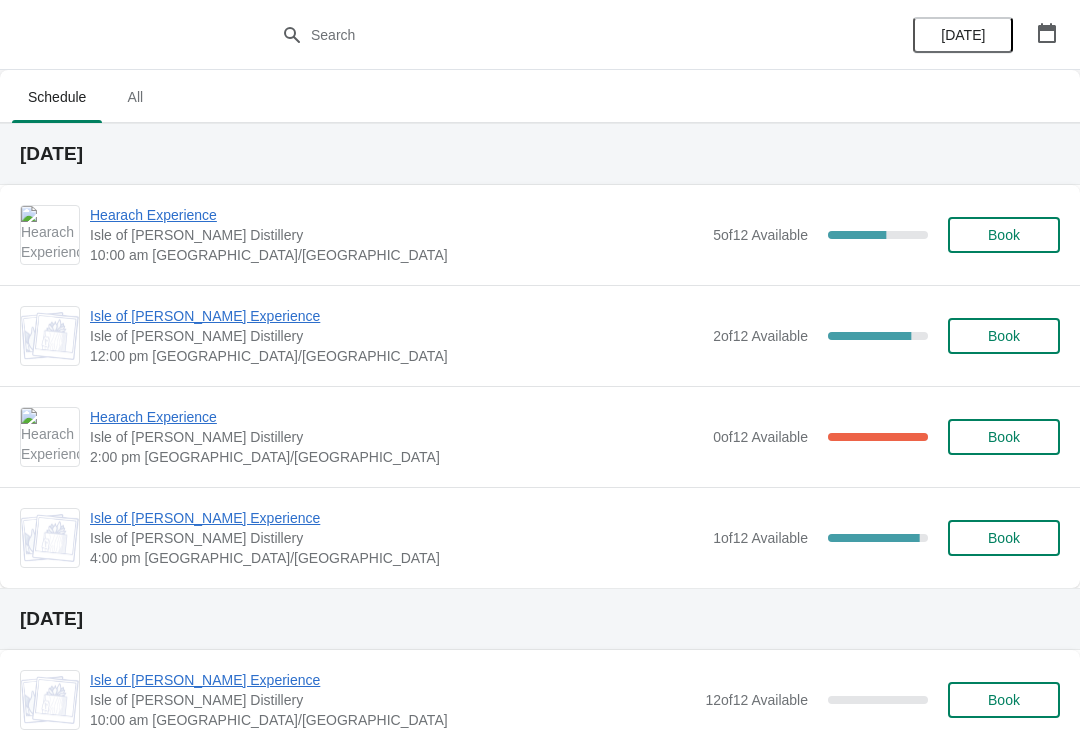 click on "Hearach Experience" at bounding box center [396, 417] 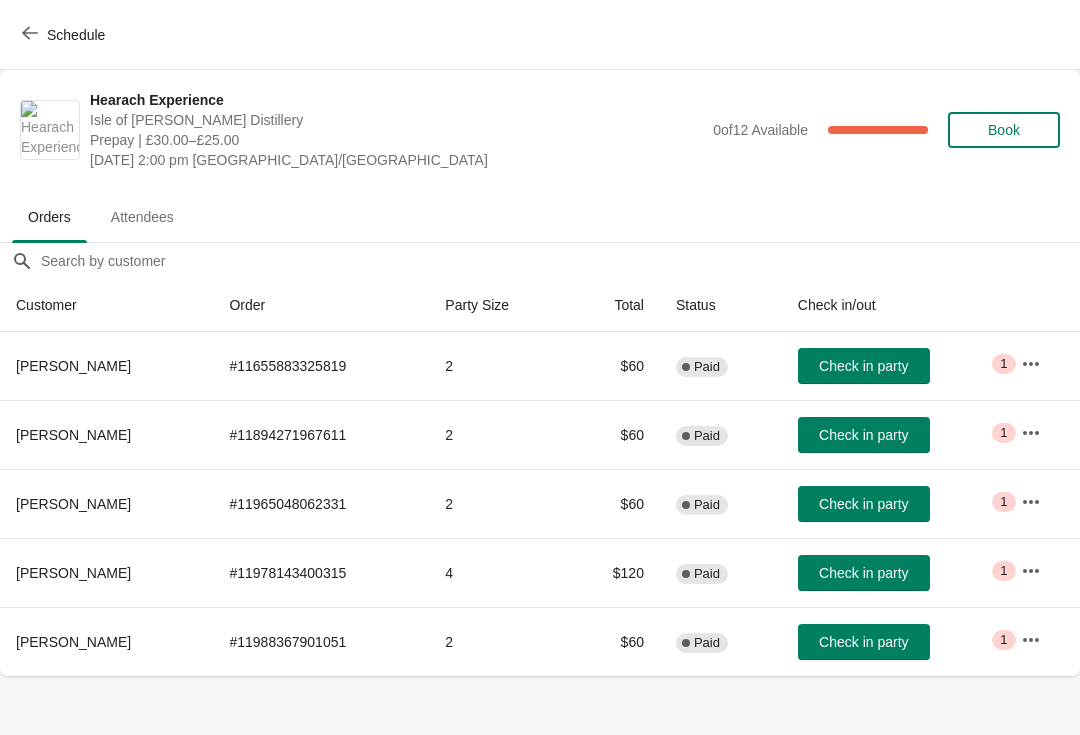 click on "Schedule" at bounding box center (65, 35) 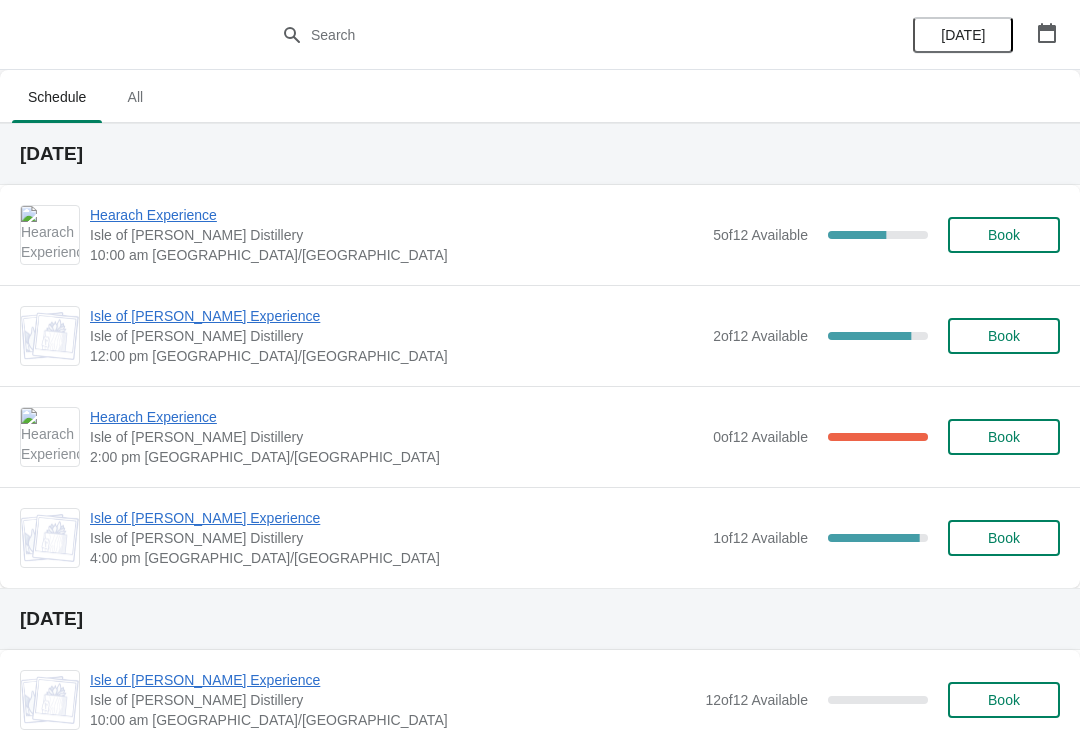 click on "Isle of [PERSON_NAME] Experience" at bounding box center (396, 316) 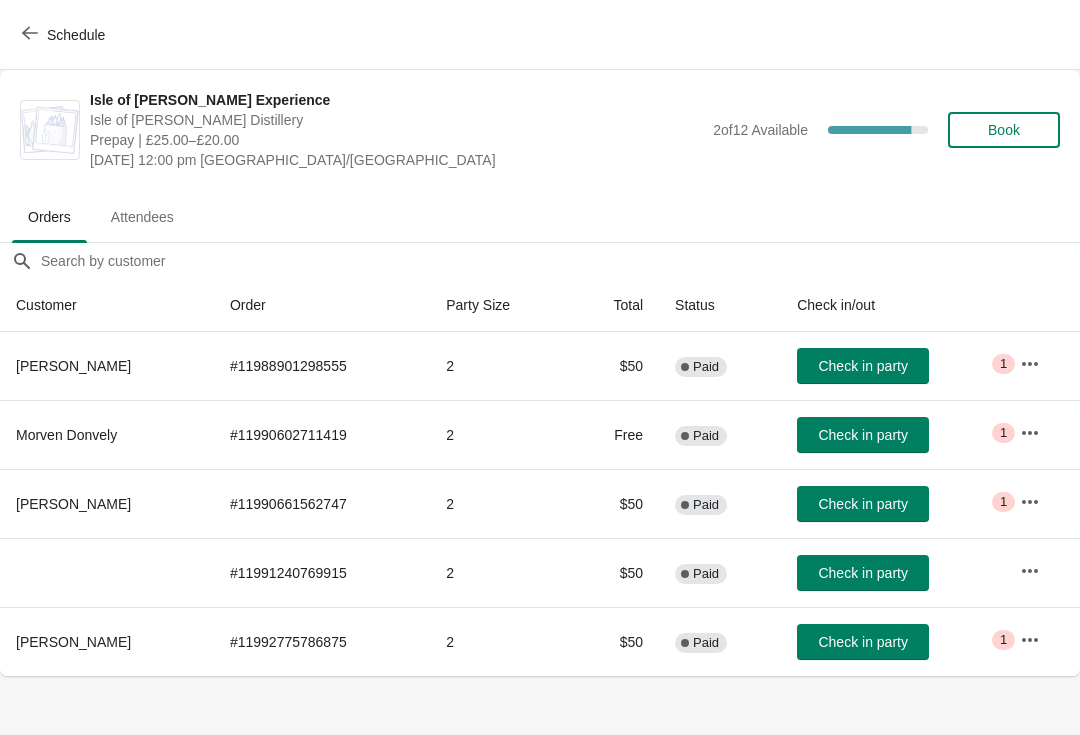 click 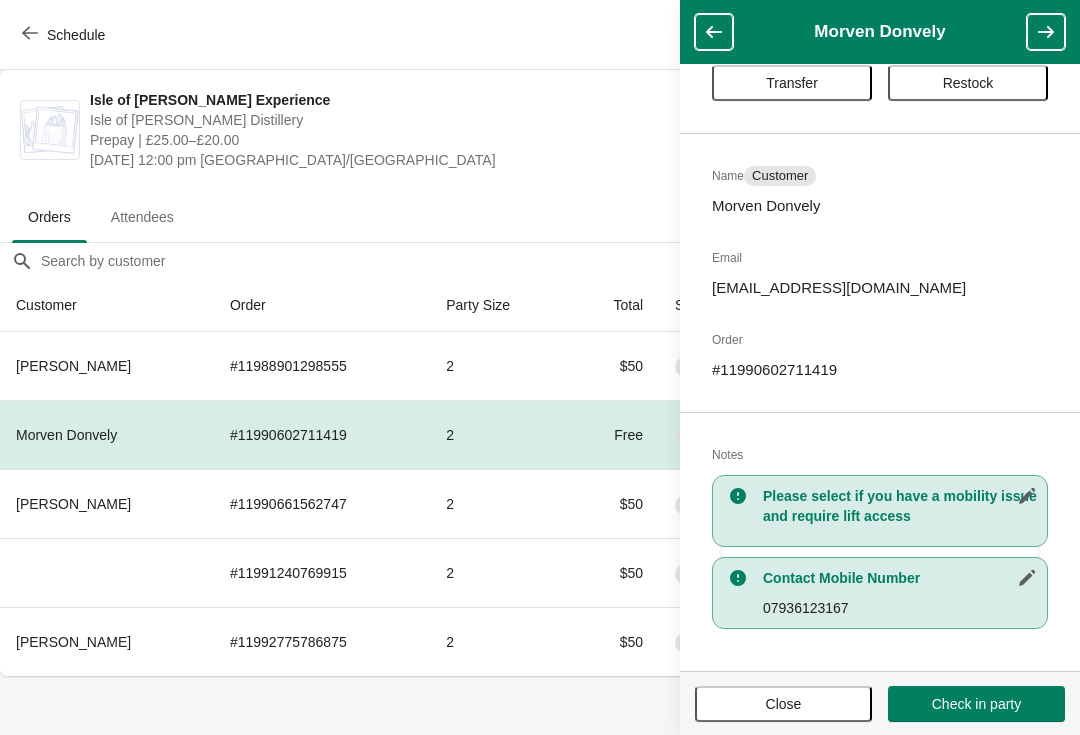 scroll, scrollTop: 61, scrollLeft: 0, axis: vertical 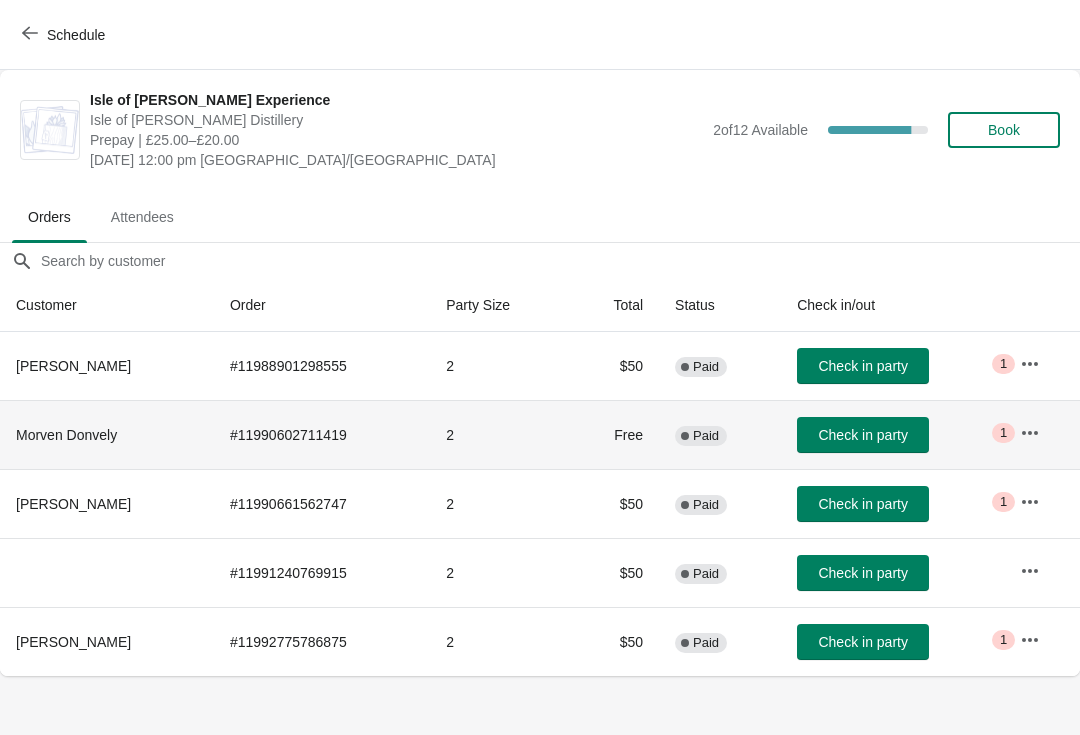 click on "Morven Donvely" at bounding box center [107, 434] 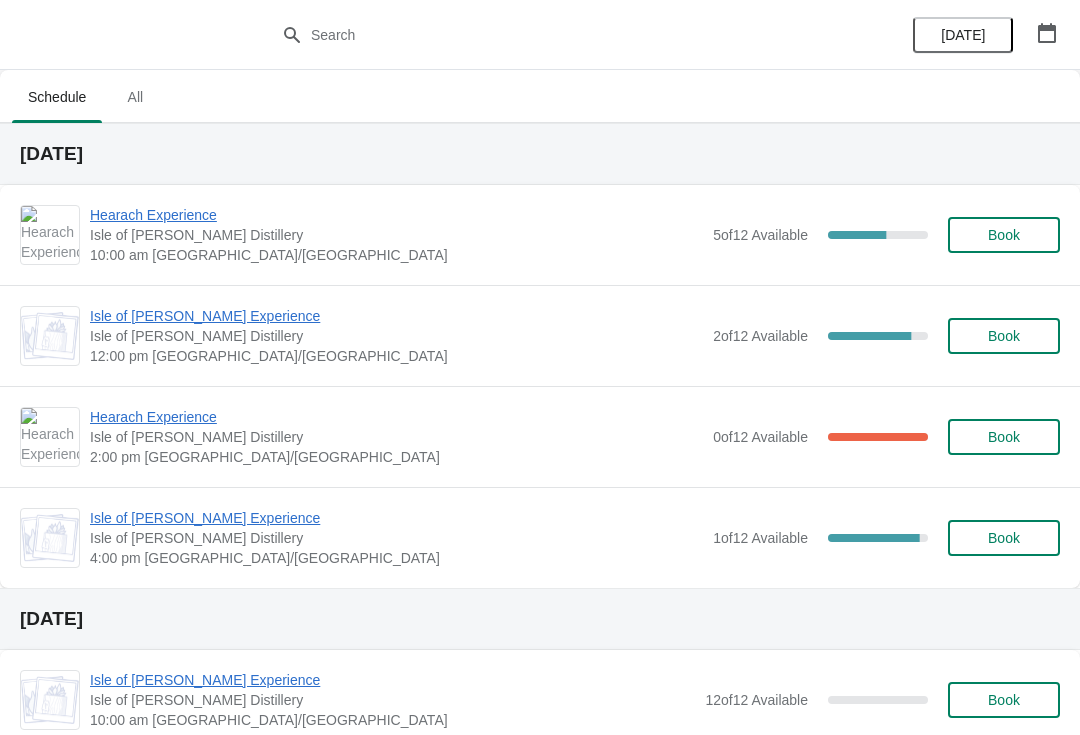 click on "Hearach Experience" at bounding box center [396, 215] 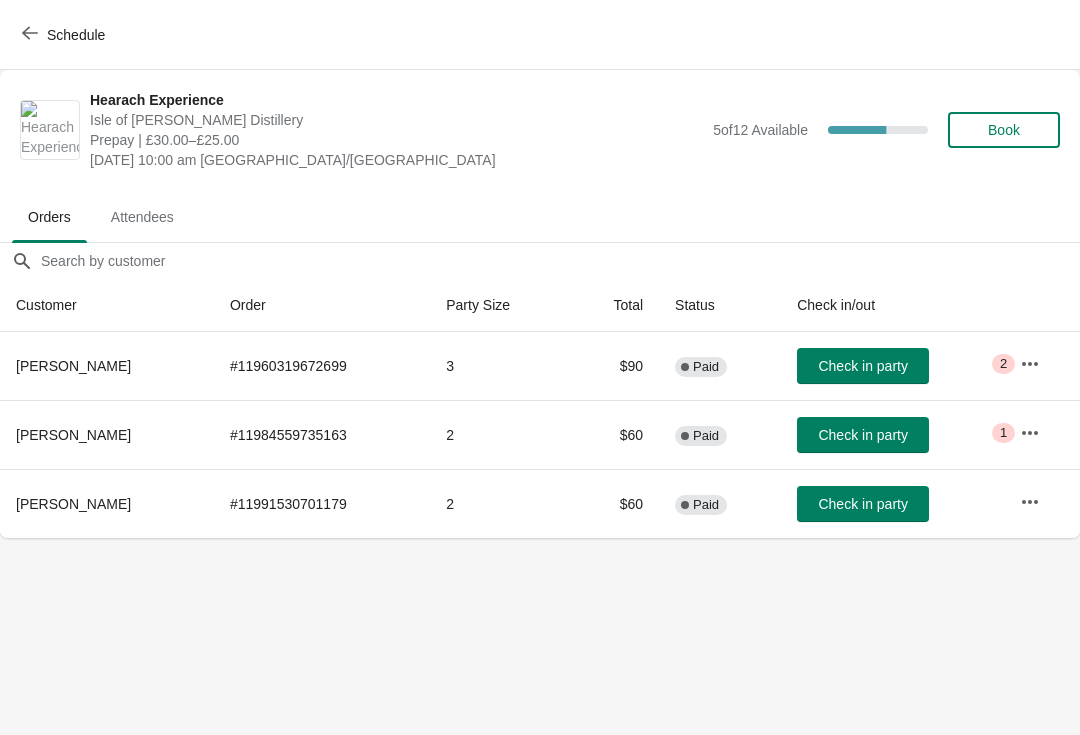 click 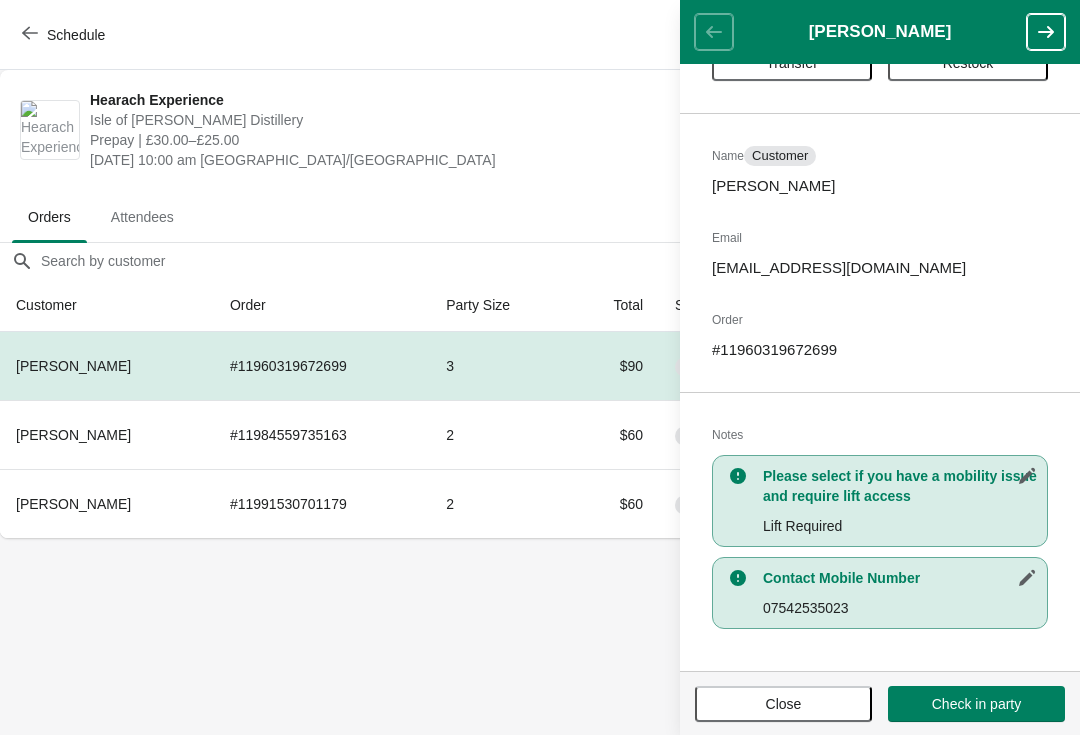 scroll, scrollTop: 81, scrollLeft: 0, axis: vertical 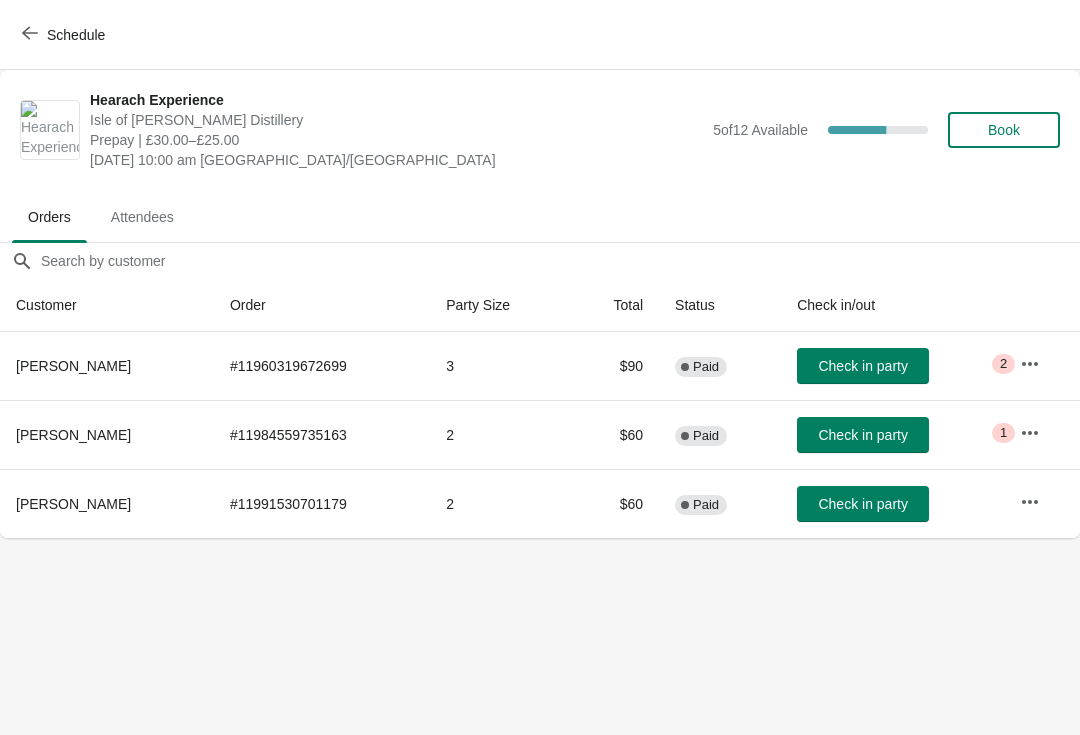 click 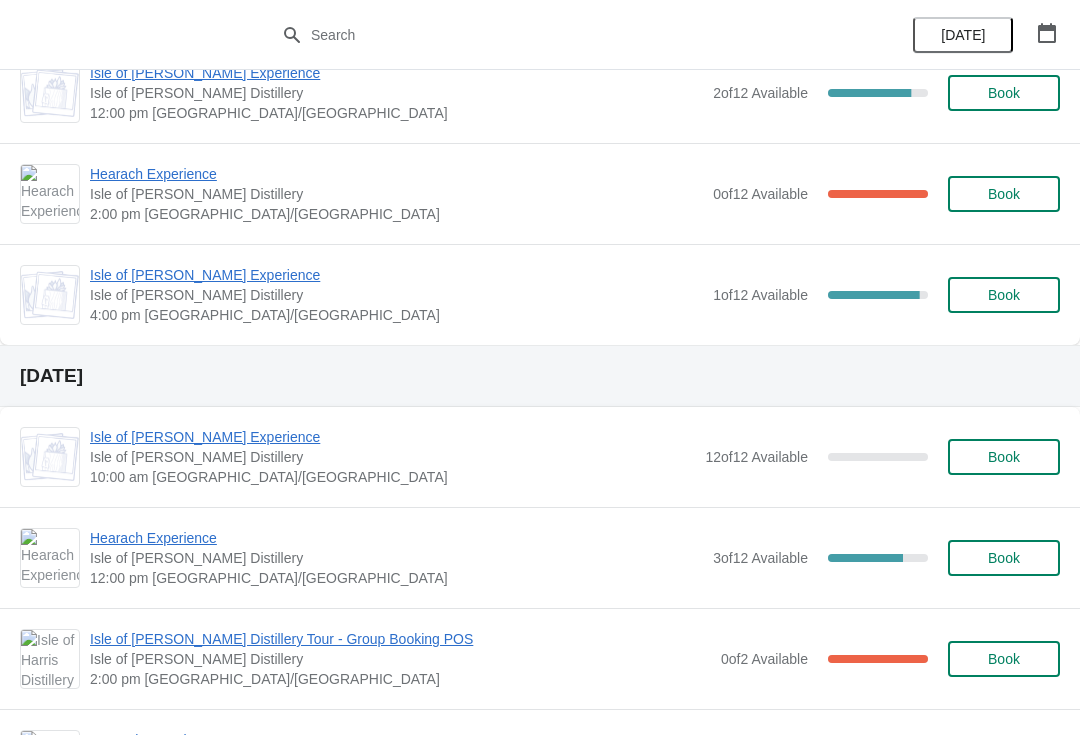 scroll, scrollTop: 240, scrollLeft: 0, axis: vertical 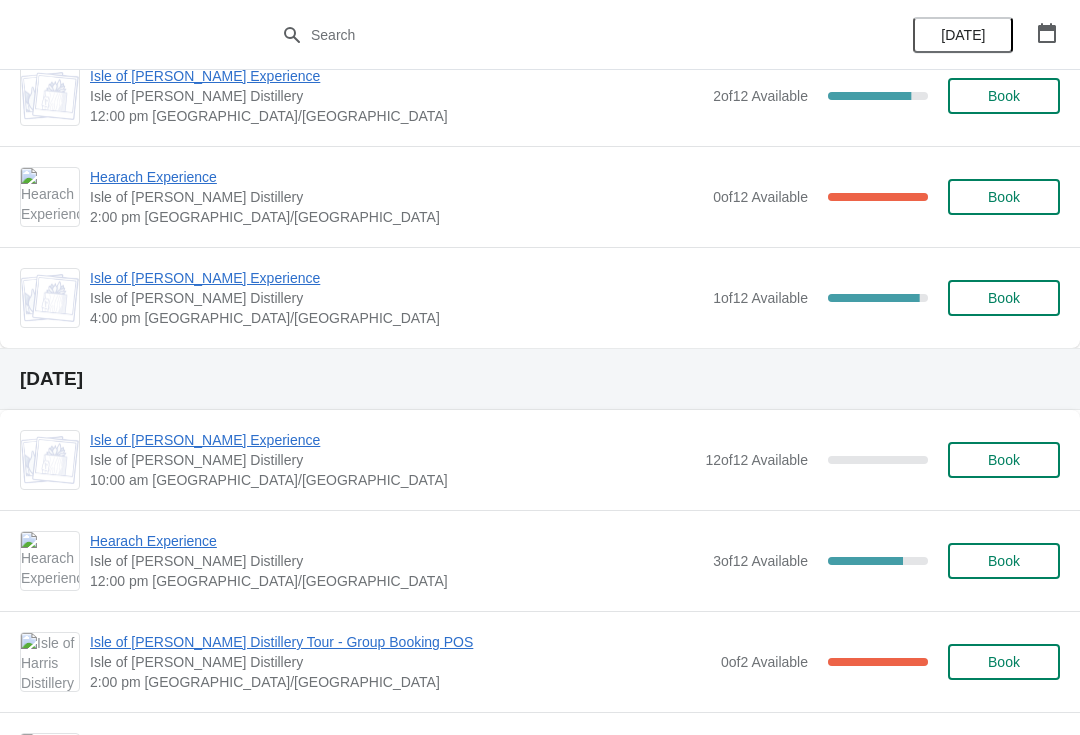 click on "Isle of [PERSON_NAME] Experience" at bounding box center [396, 278] 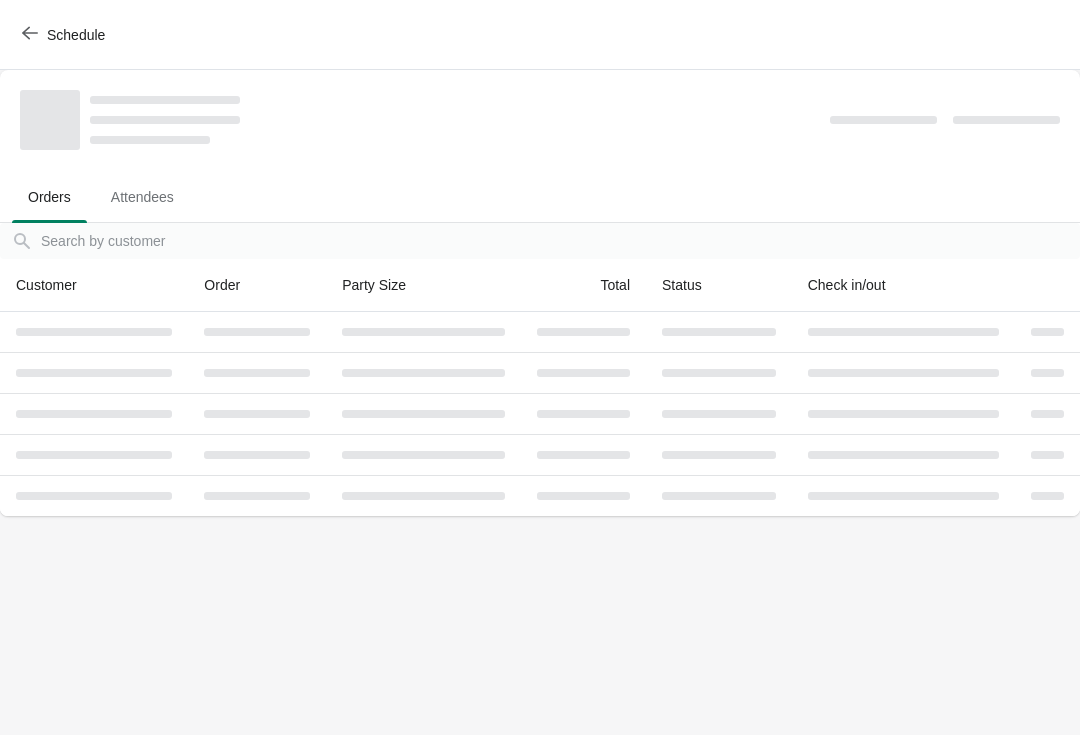 scroll, scrollTop: 0, scrollLeft: 0, axis: both 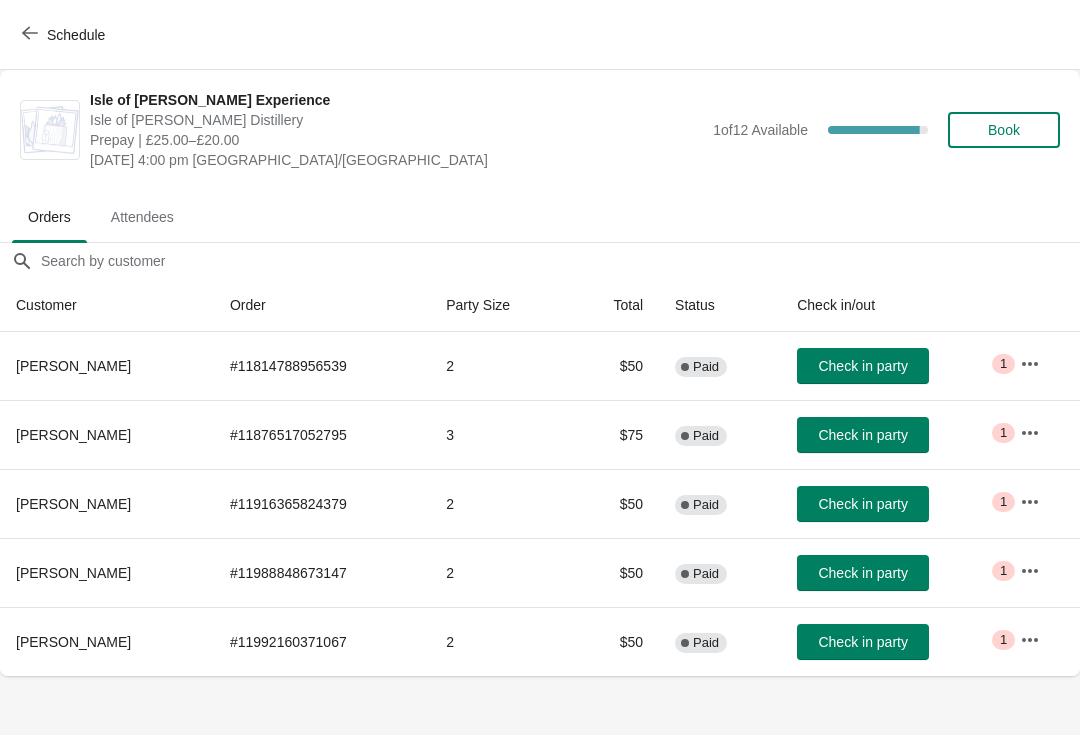 click 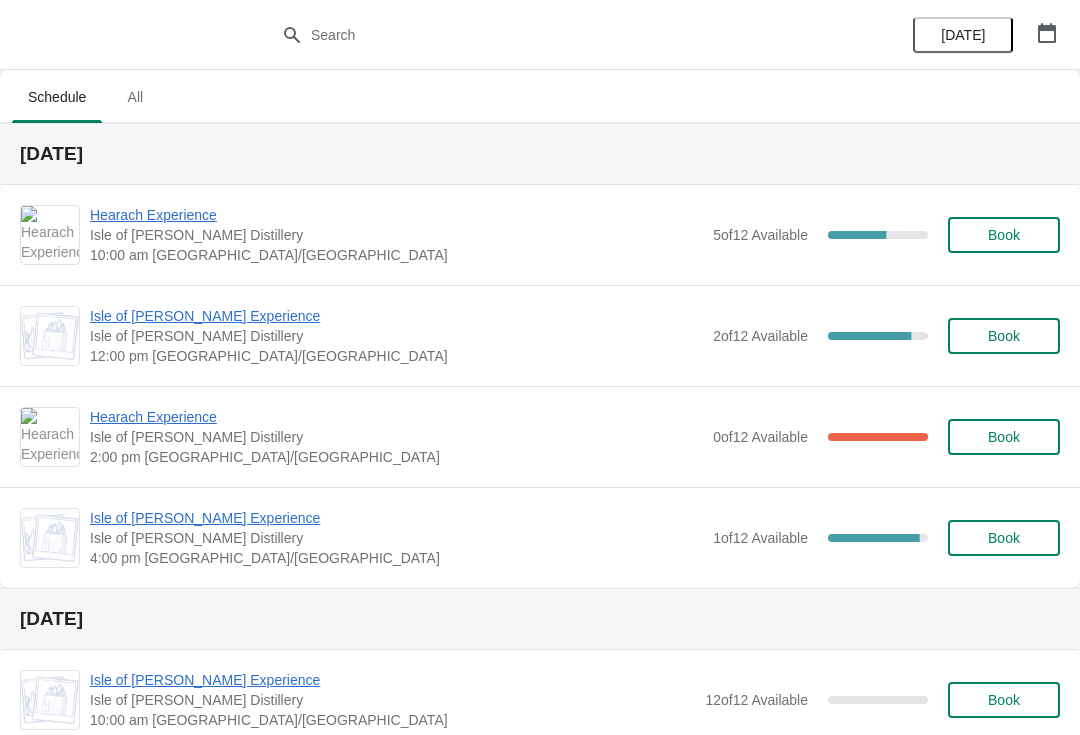 scroll, scrollTop: 0, scrollLeft: 0, axis: both 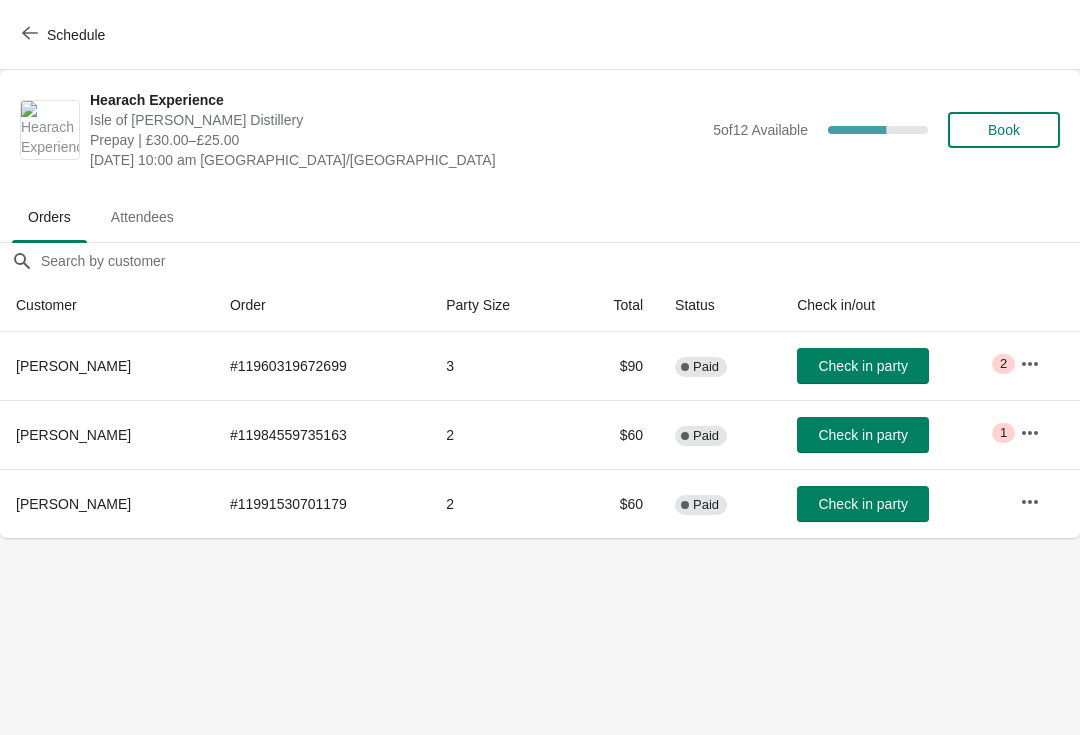 click on "Check in party" at bounding box center [863, 366] 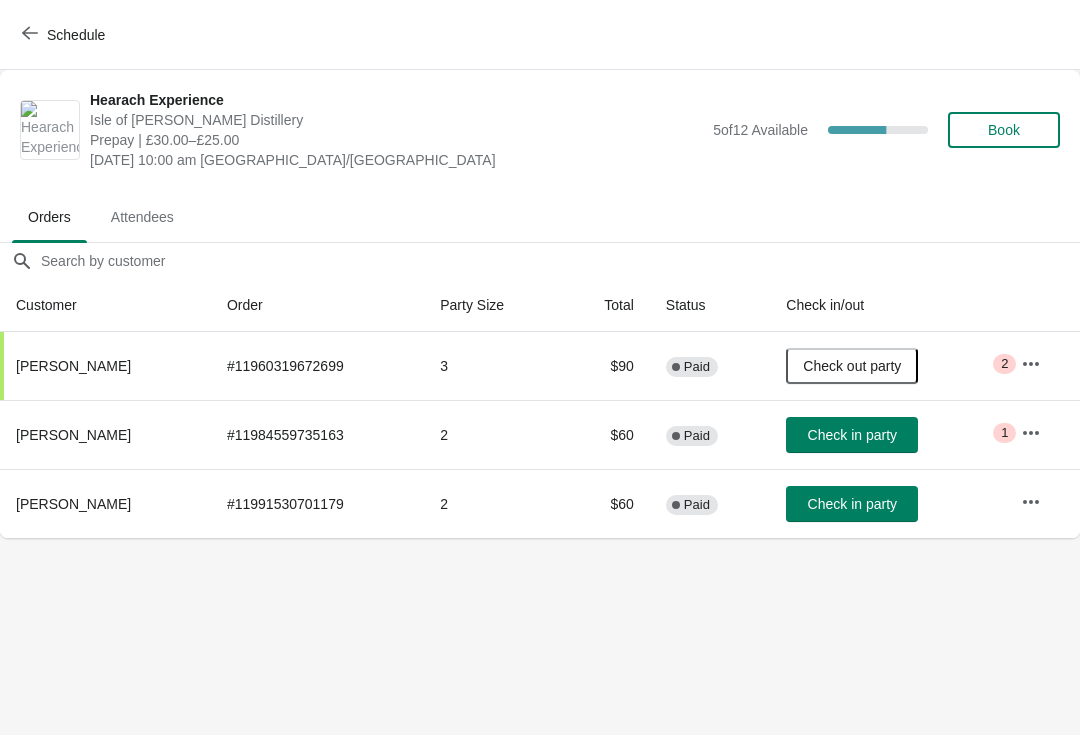 click on "Check in party" at bounding box center (852, 435) 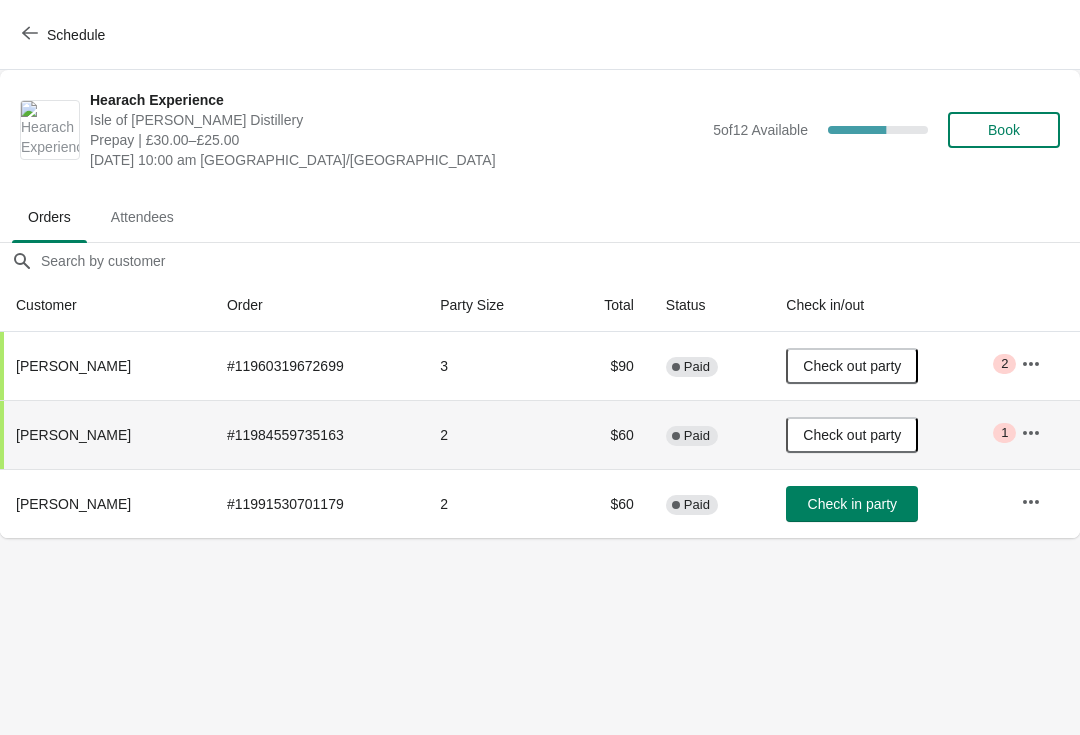 click on "Check in party" at bounding box center (852, 504) 